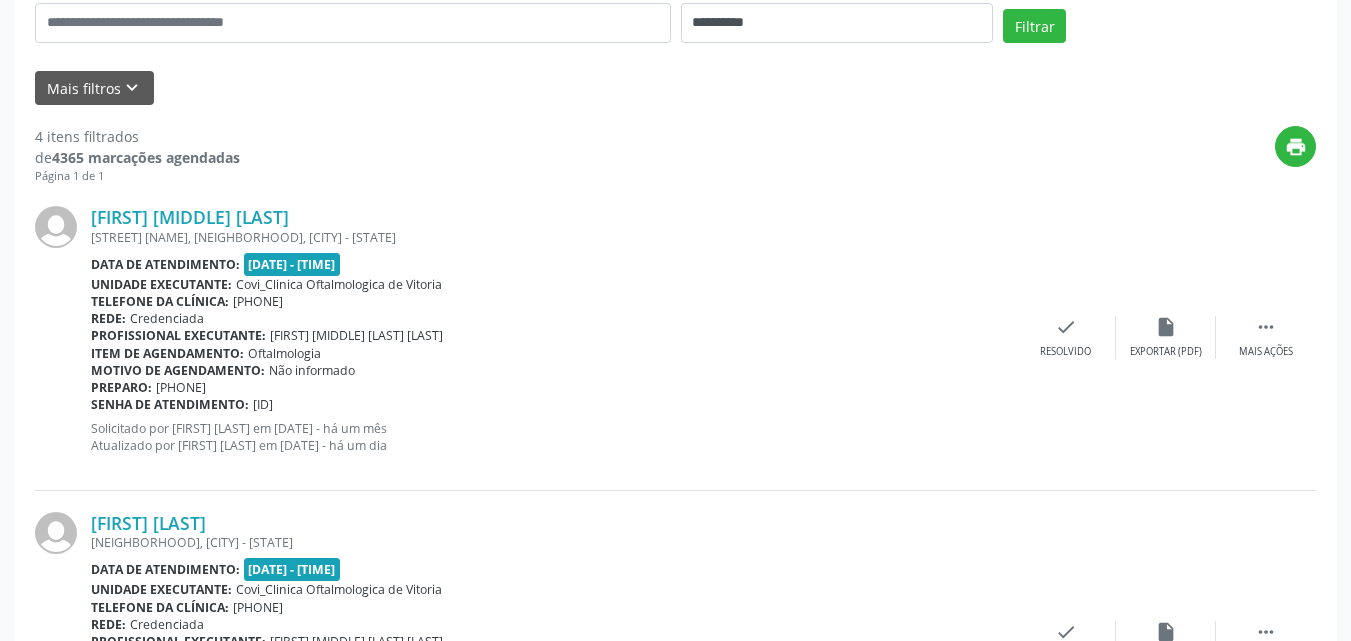 scroll, scrollTop: 215, scrollLeft: 0, axis: vertical 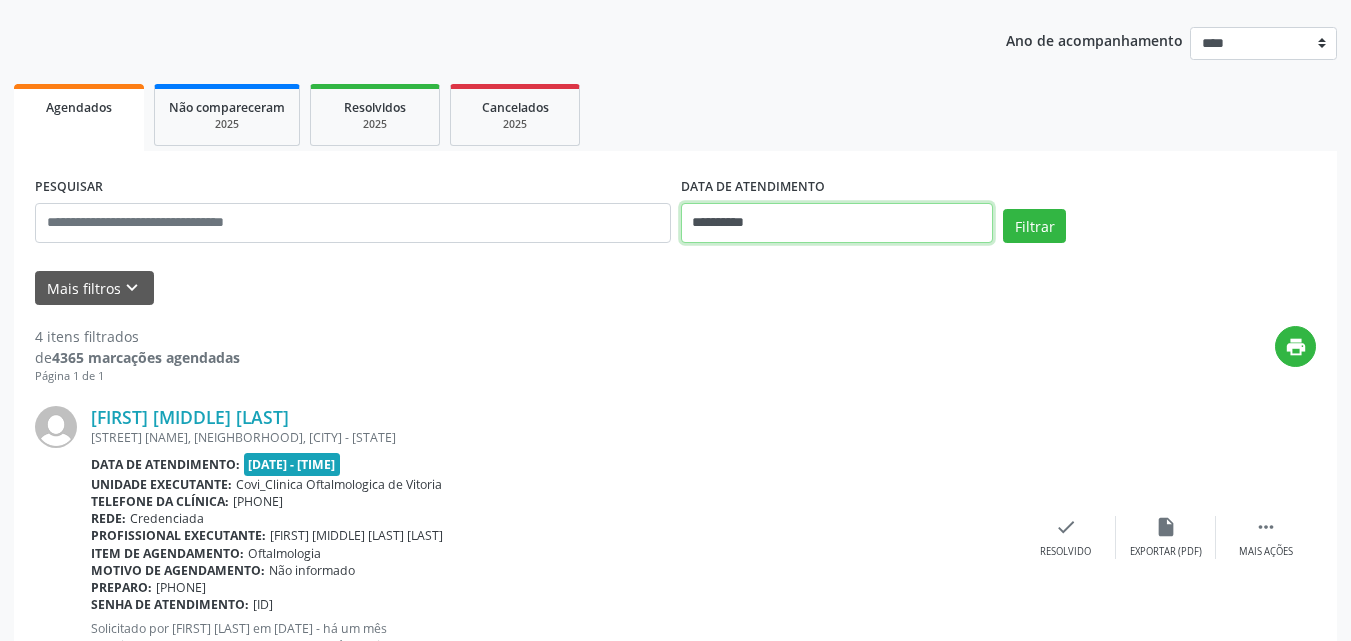 click on "**********" at bounding box center (837, 223) 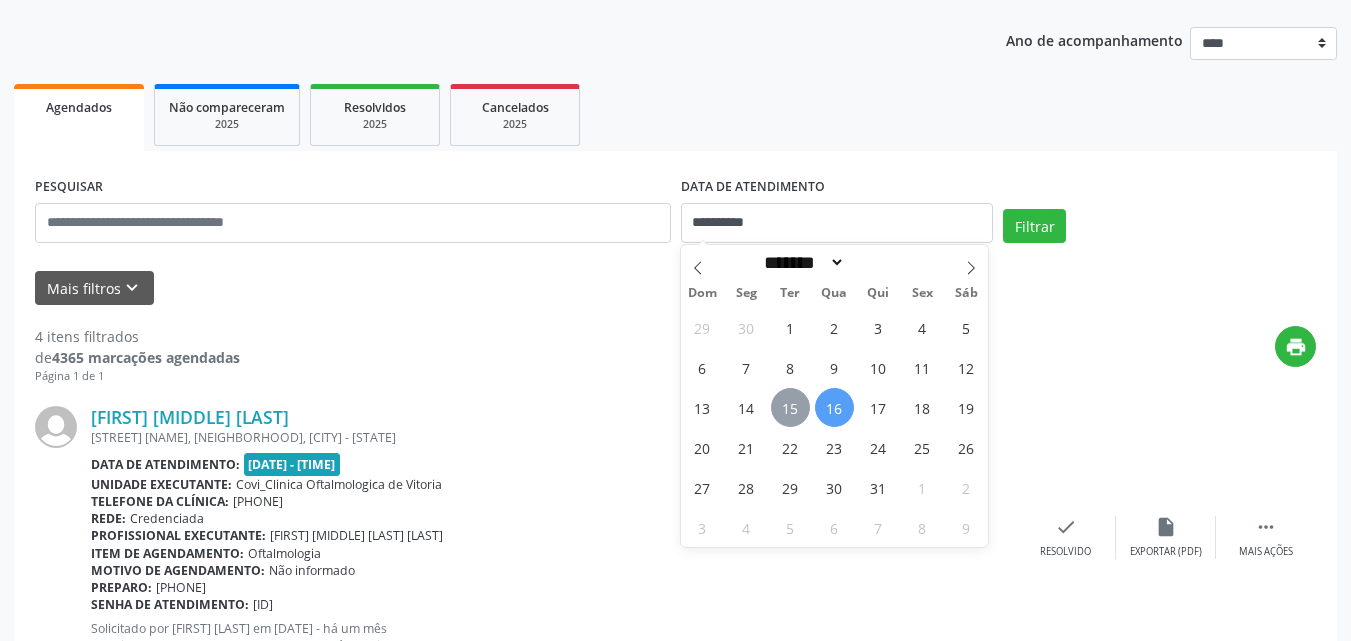 click on "15" at bounding box center (790, 407) 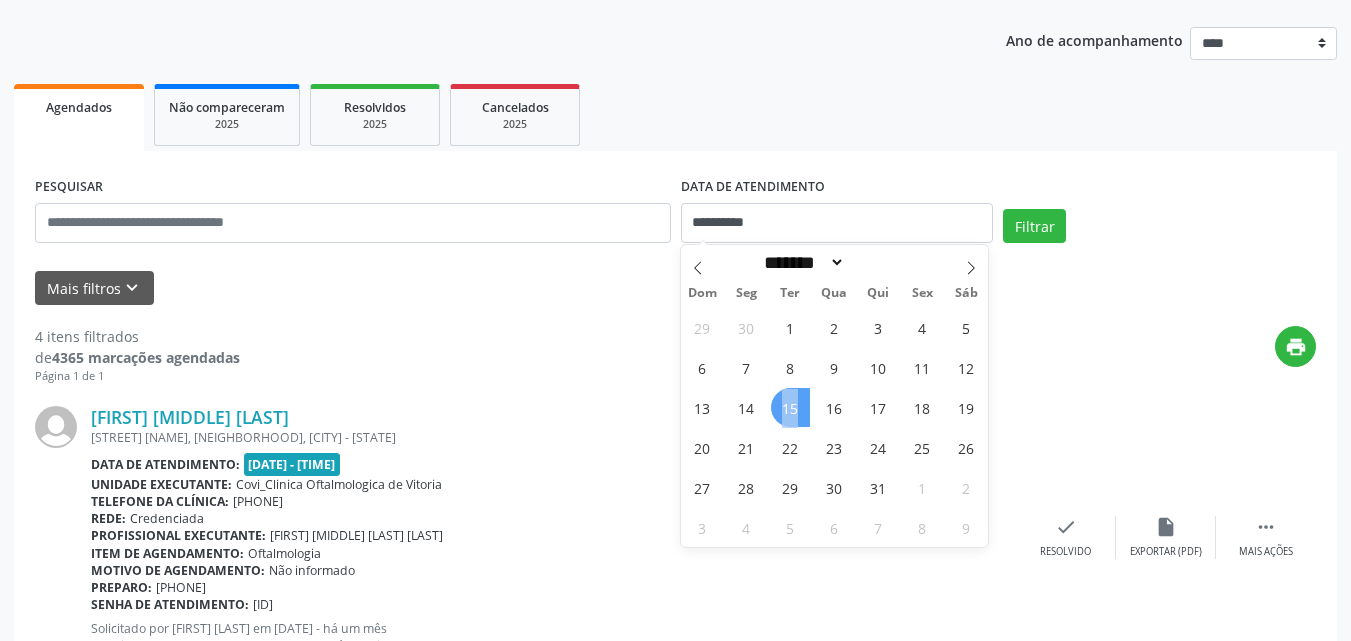 click on "15" at bounding box center (790, 407) 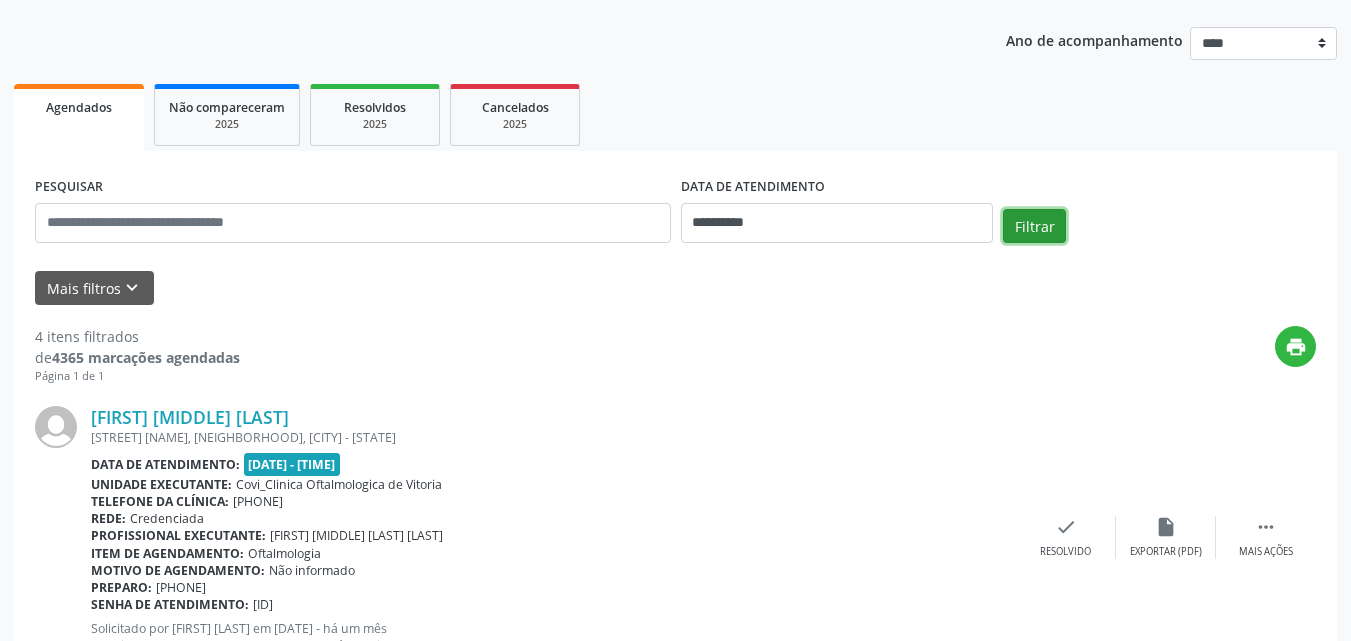 click on "Filtrar" at bounding box center (1034, 226) 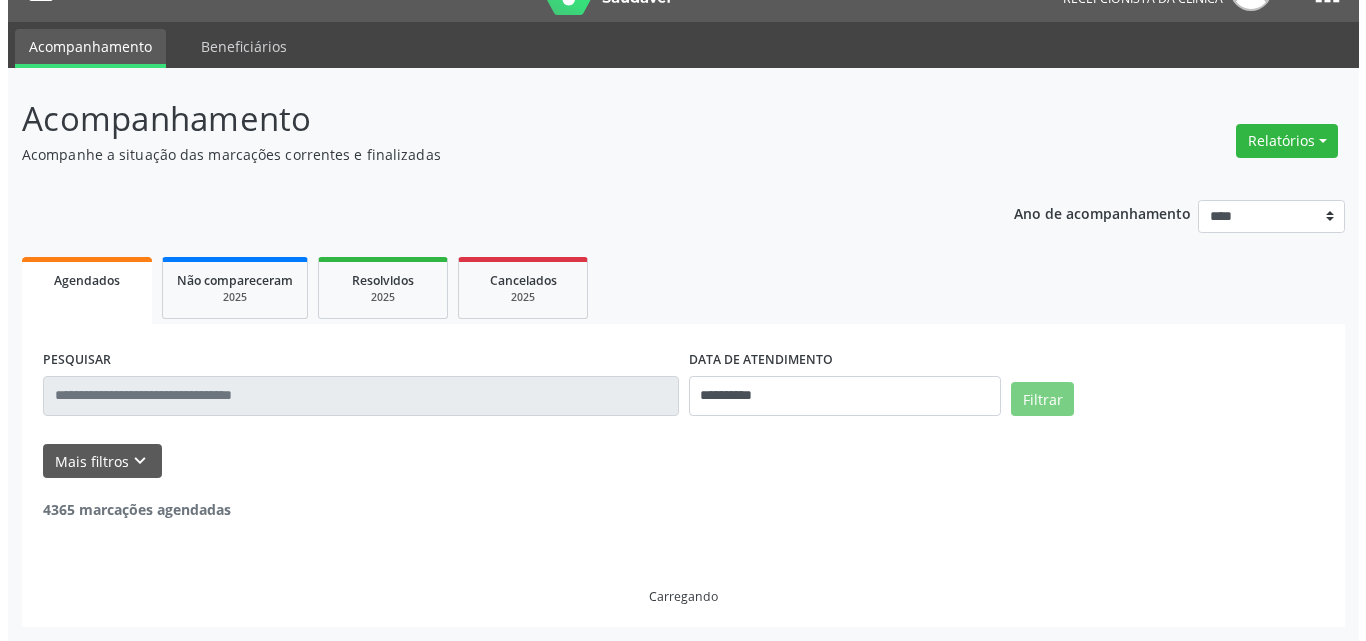 scroll, scrollTop: 0, scrollLeft: 0, axis: both 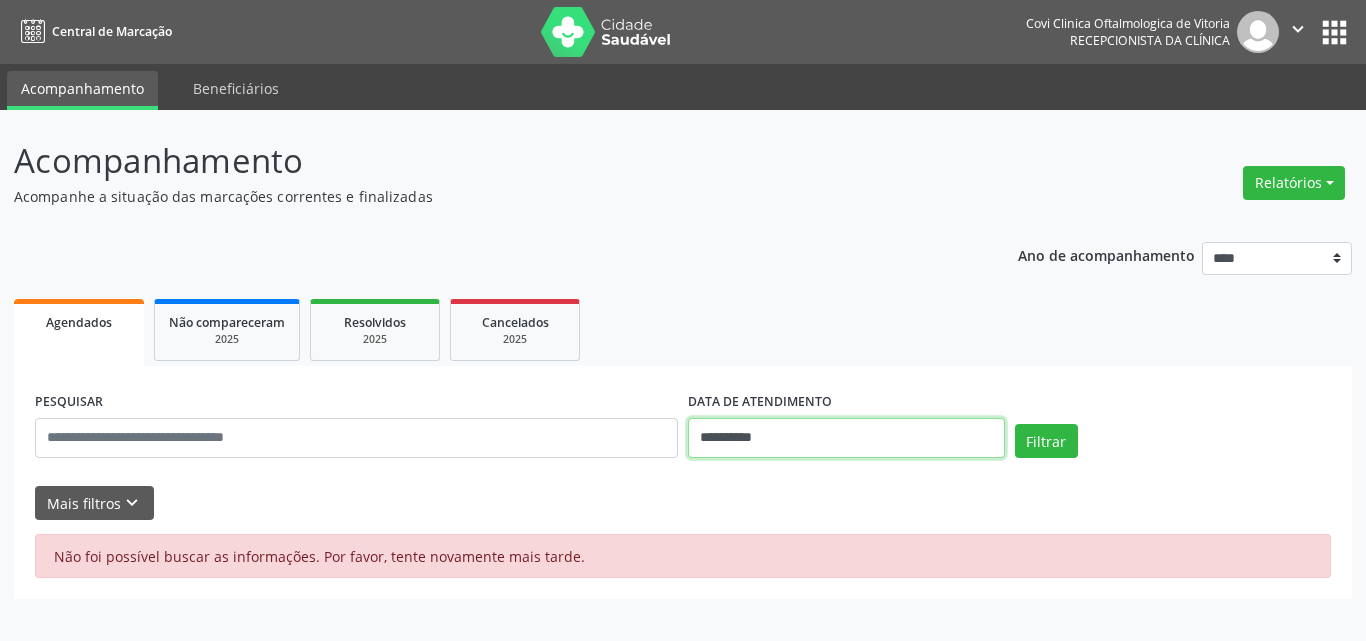 click on "**********" at bounding box center [846, 438] 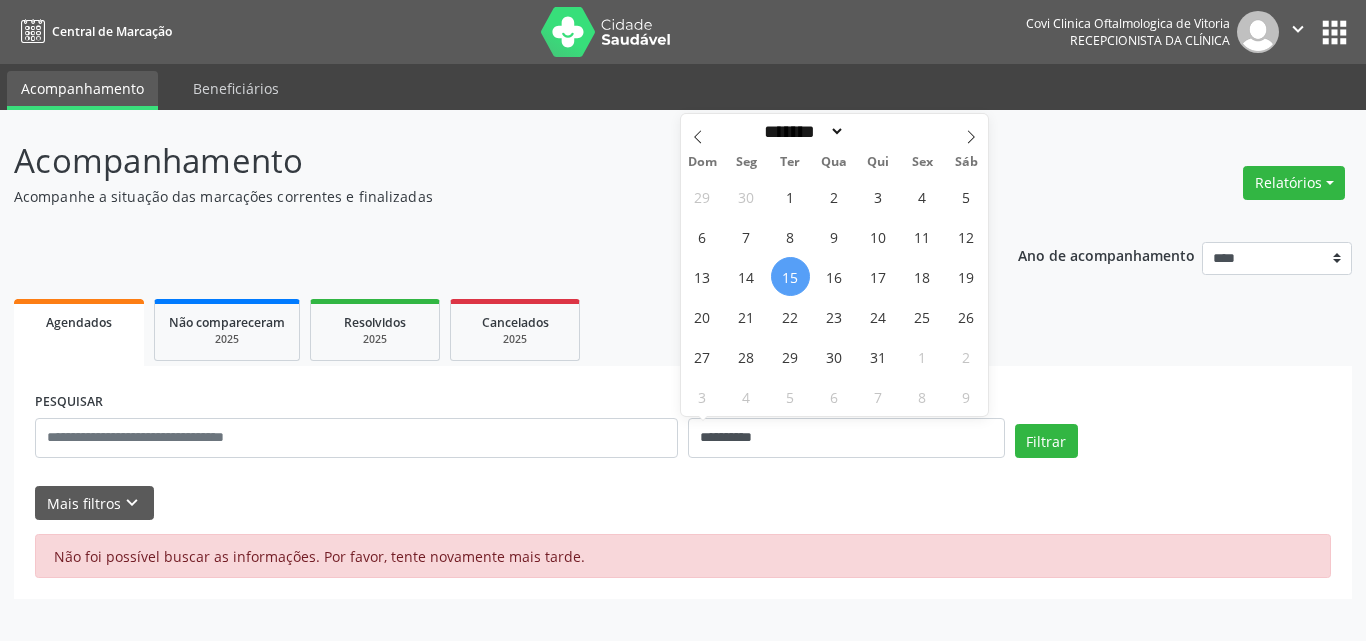 click on "15" at bounding box center [790, 276] 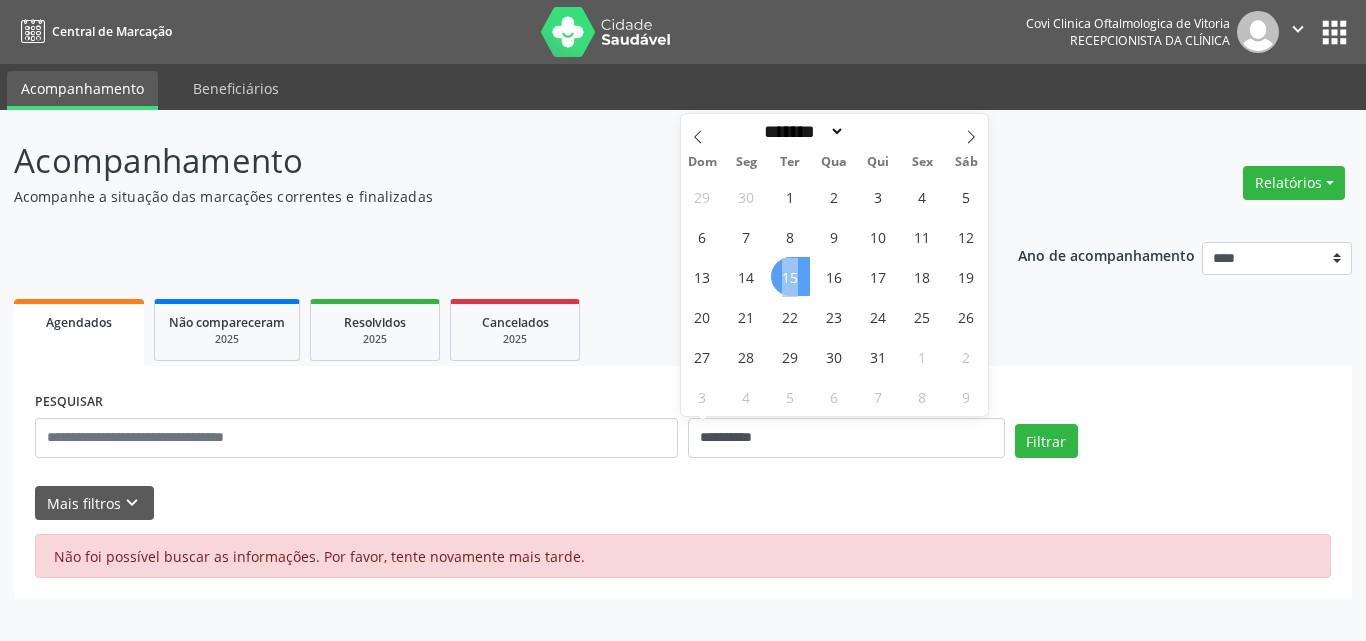 click on "15" at bounding box center (790, 276) 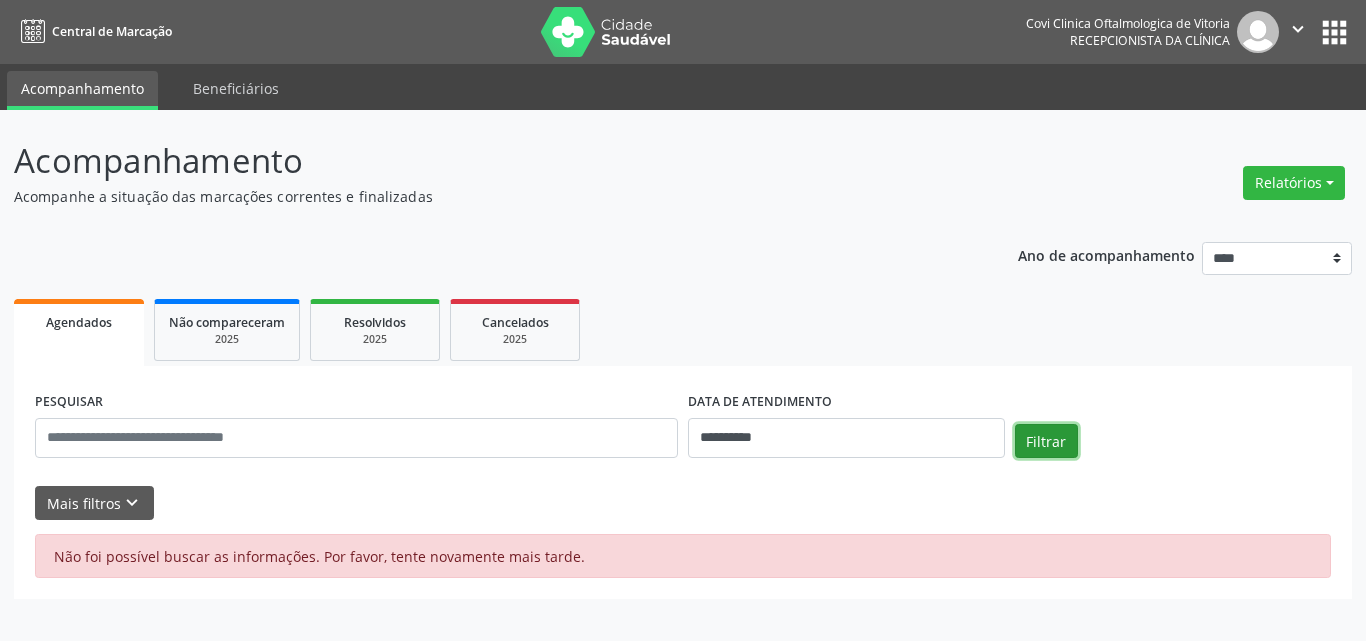 click on "Filtrar" at bounding box center [1046, 441] 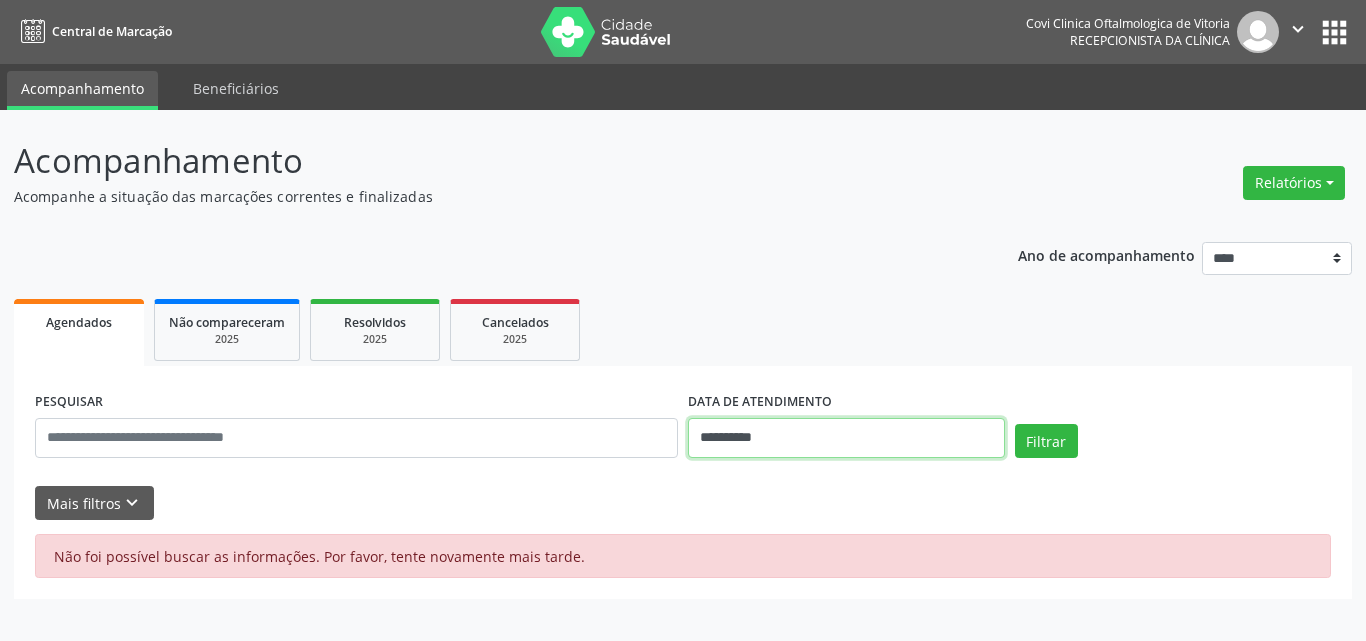 click on "**********" at bounding box center (846, 438) 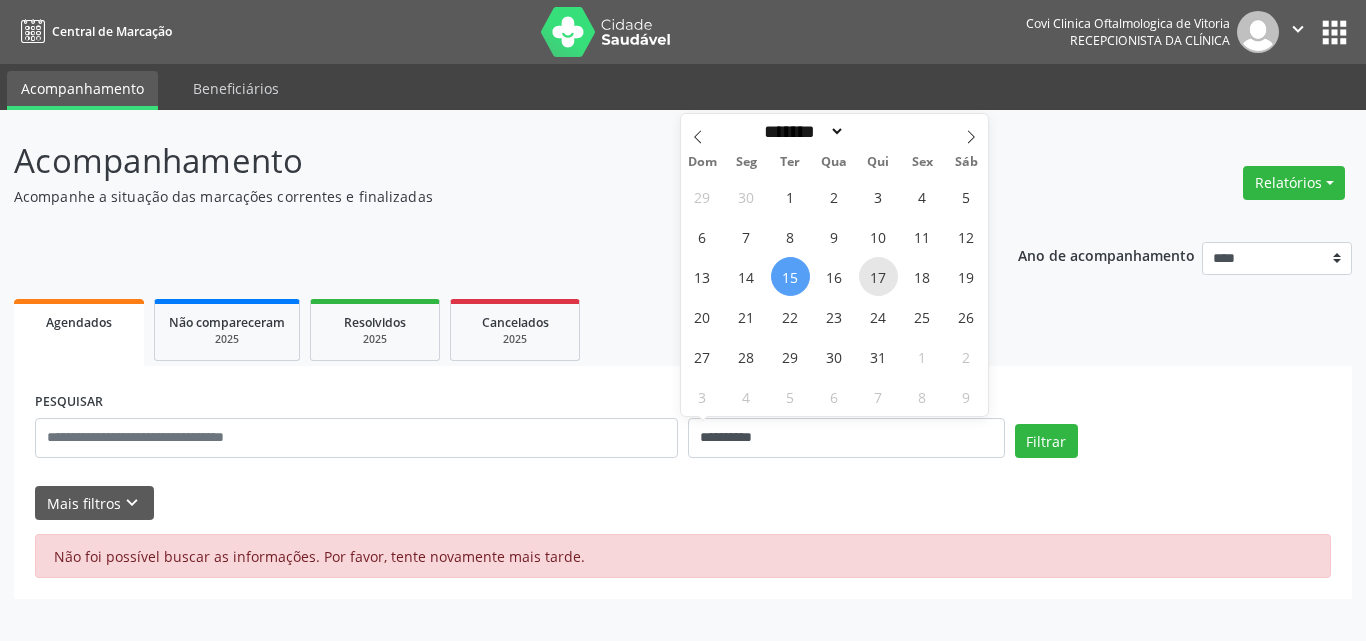 click on "17" at bounding box center (878, 276) 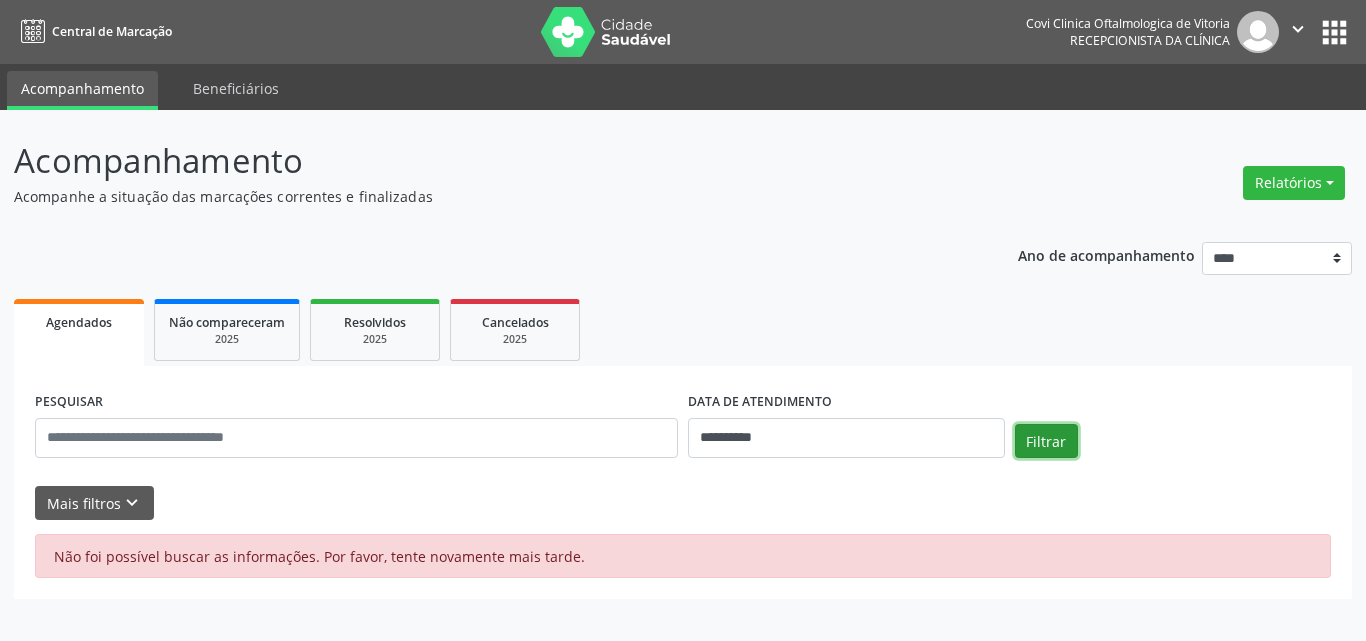 click on "Filtrar" at bounding box center (1046, 441) 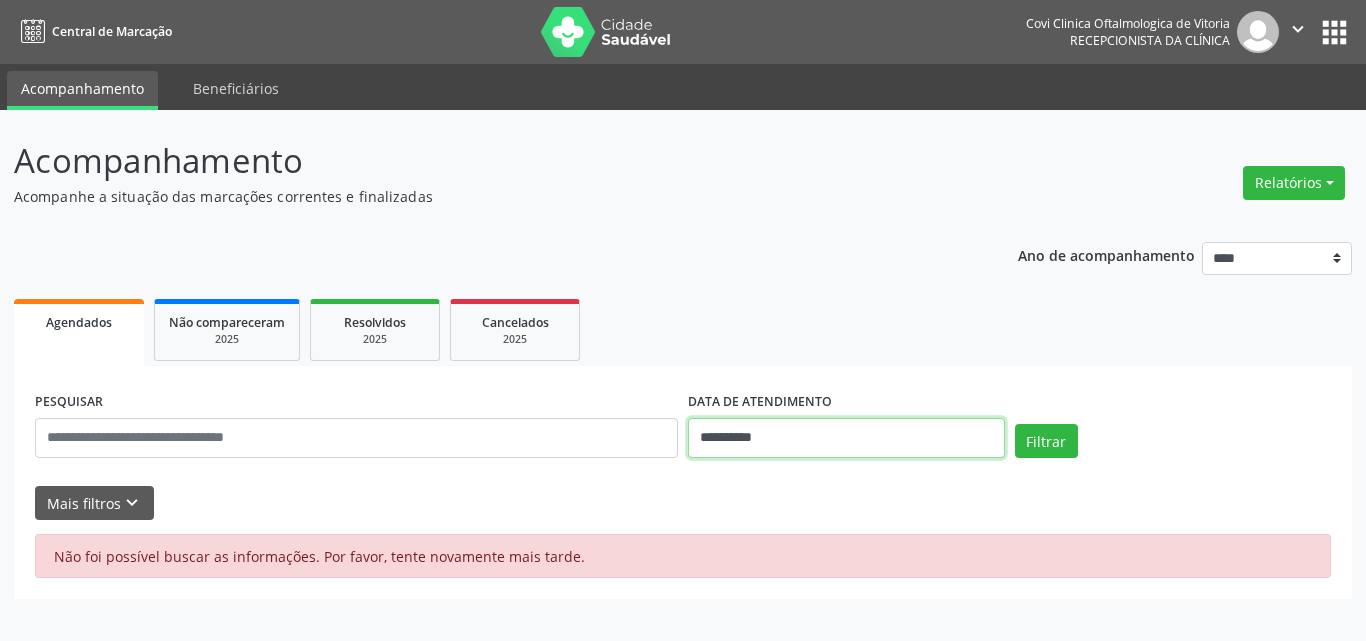click on "**********" at bounding box center (846, 438) 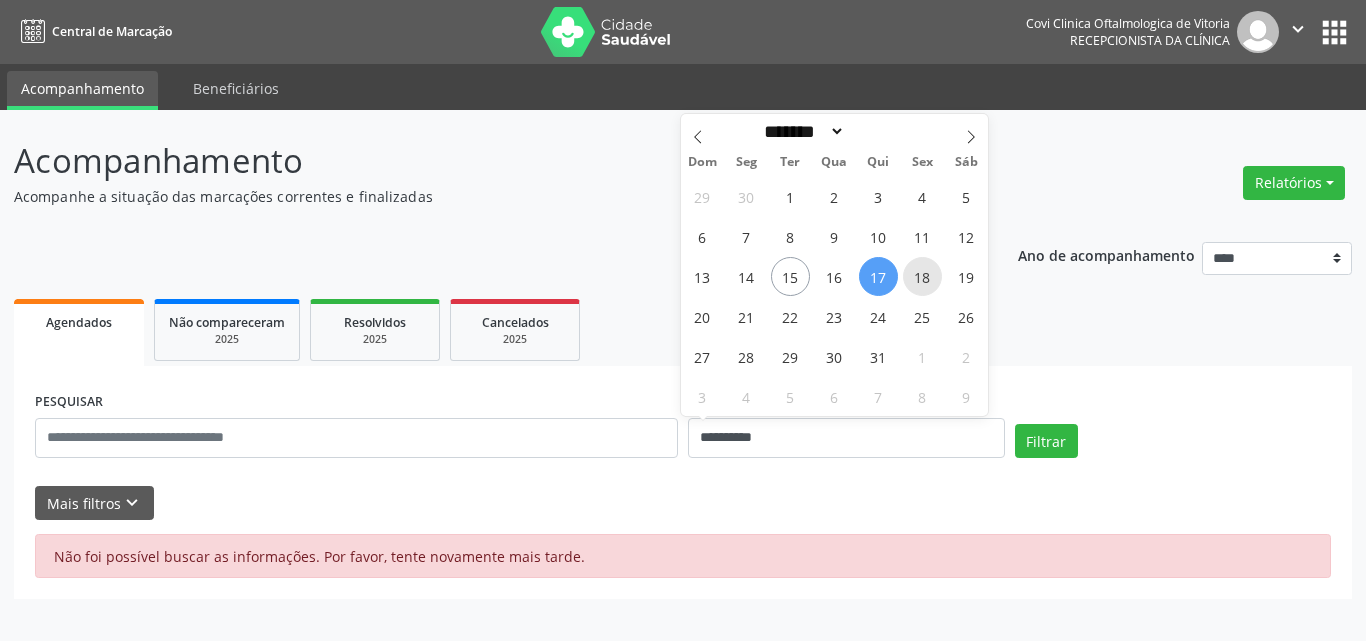 click on "18" at bounding box center (922, 276) 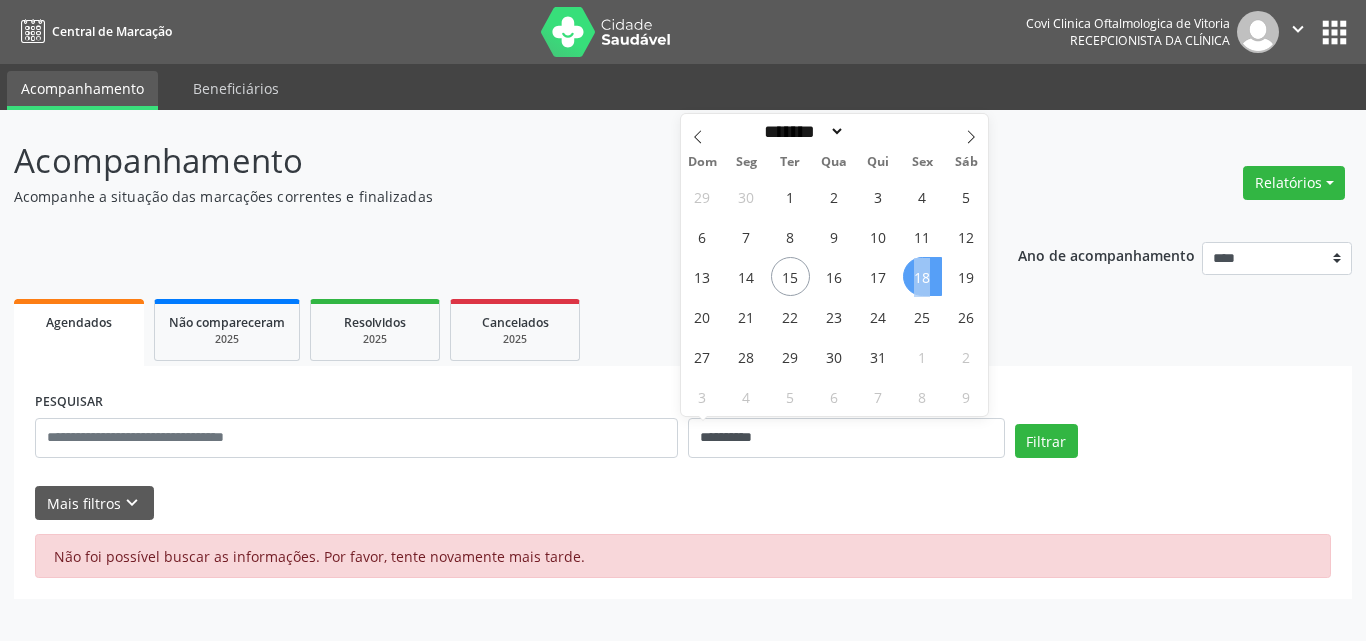click on "18" at bounding box center (922, 276) 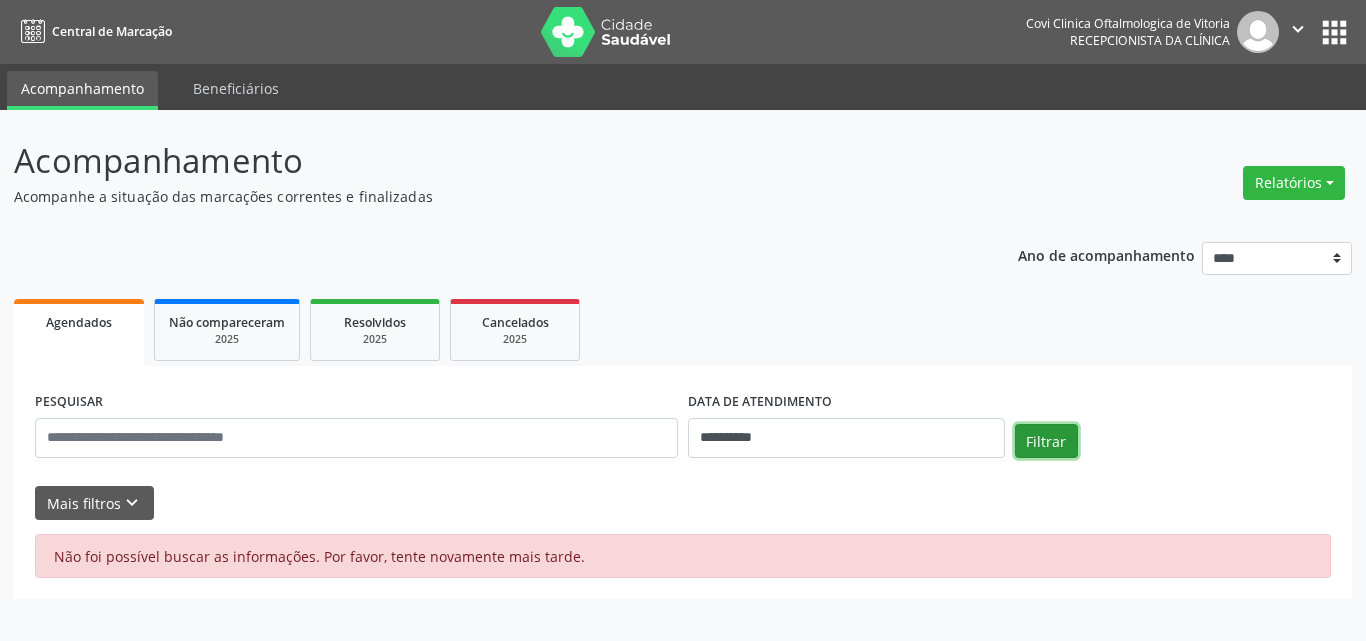 click on "Filtrar" at bounding box center (1046, 441) 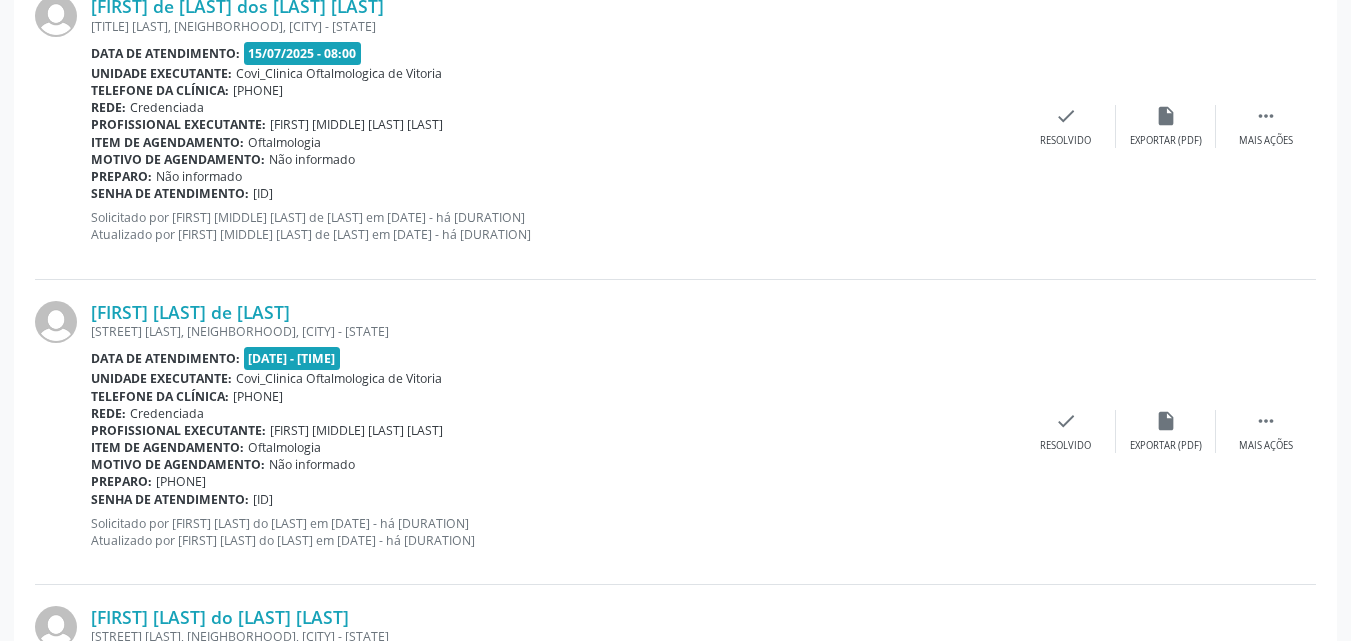 scroll, scrollTop: 226, scrollLeft: 0, axis: vertical 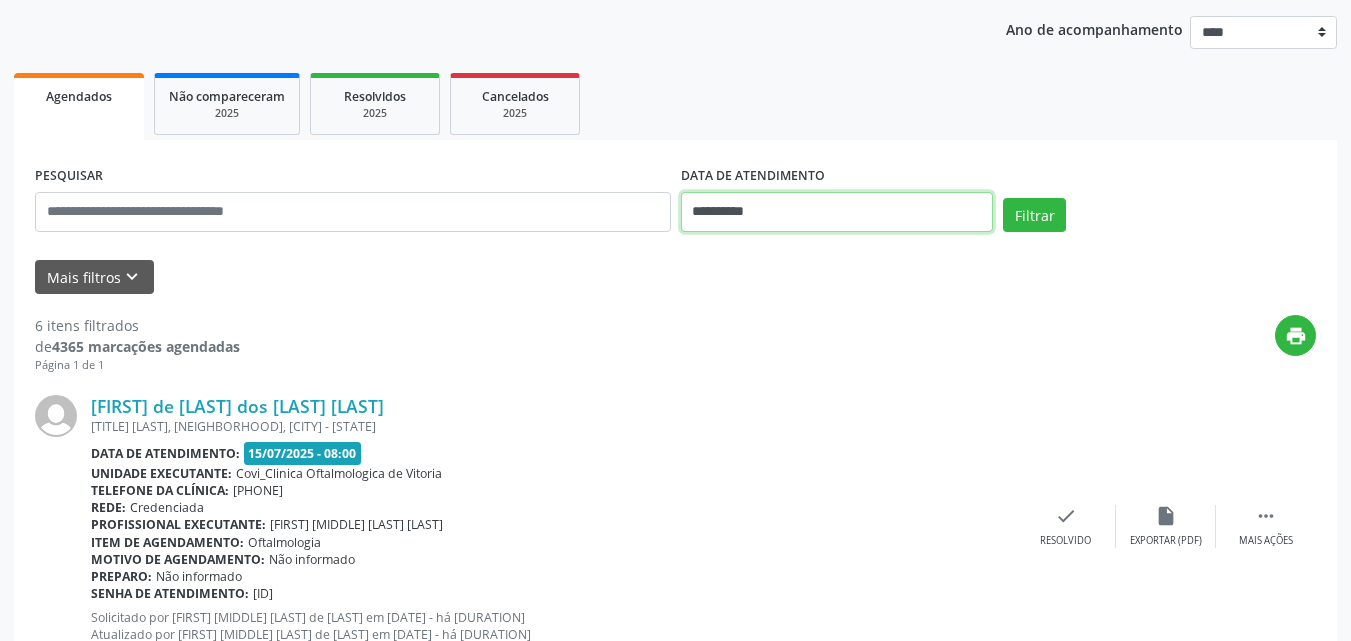 click on "**********" at bounding box center [837, 212] 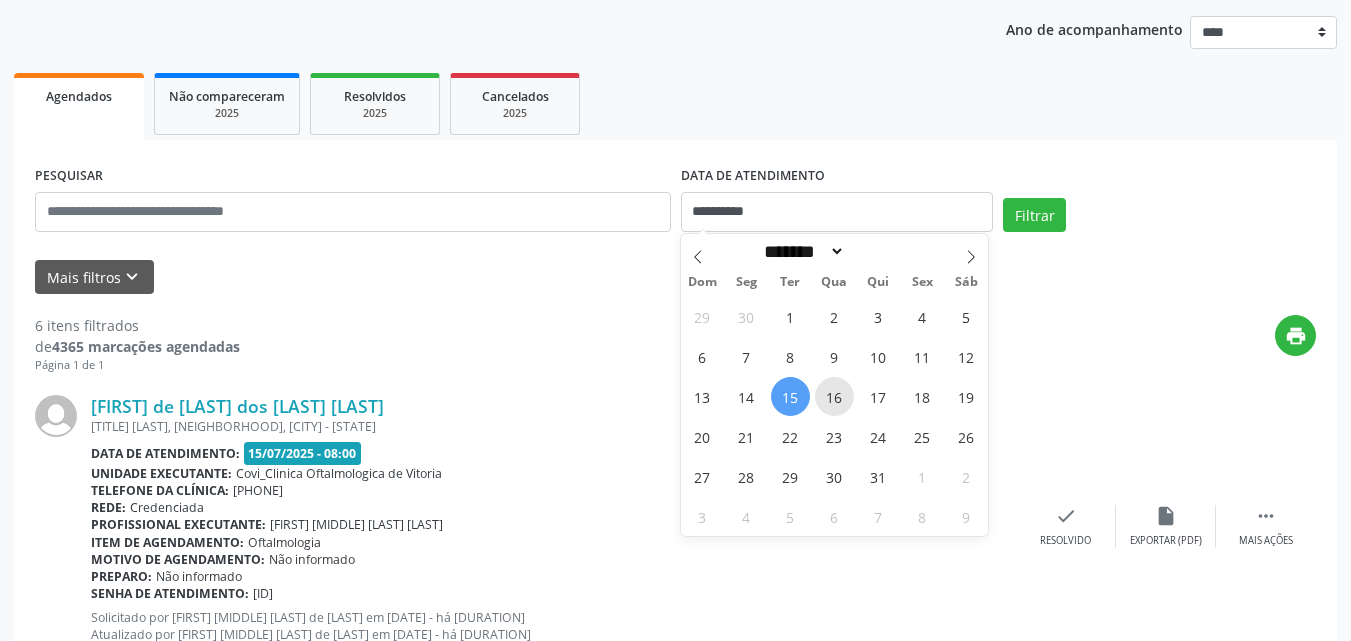 click on "16" at bounding box center [834, 396] 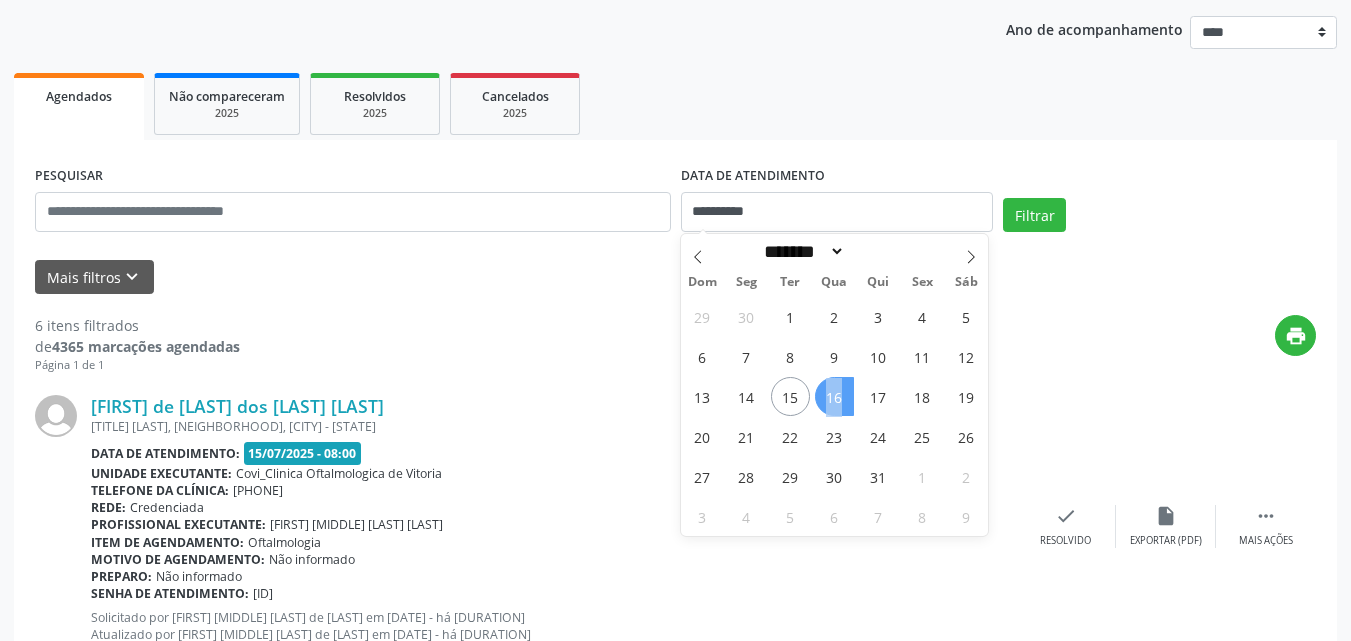 click on "16" at bounding box center (834, 396) 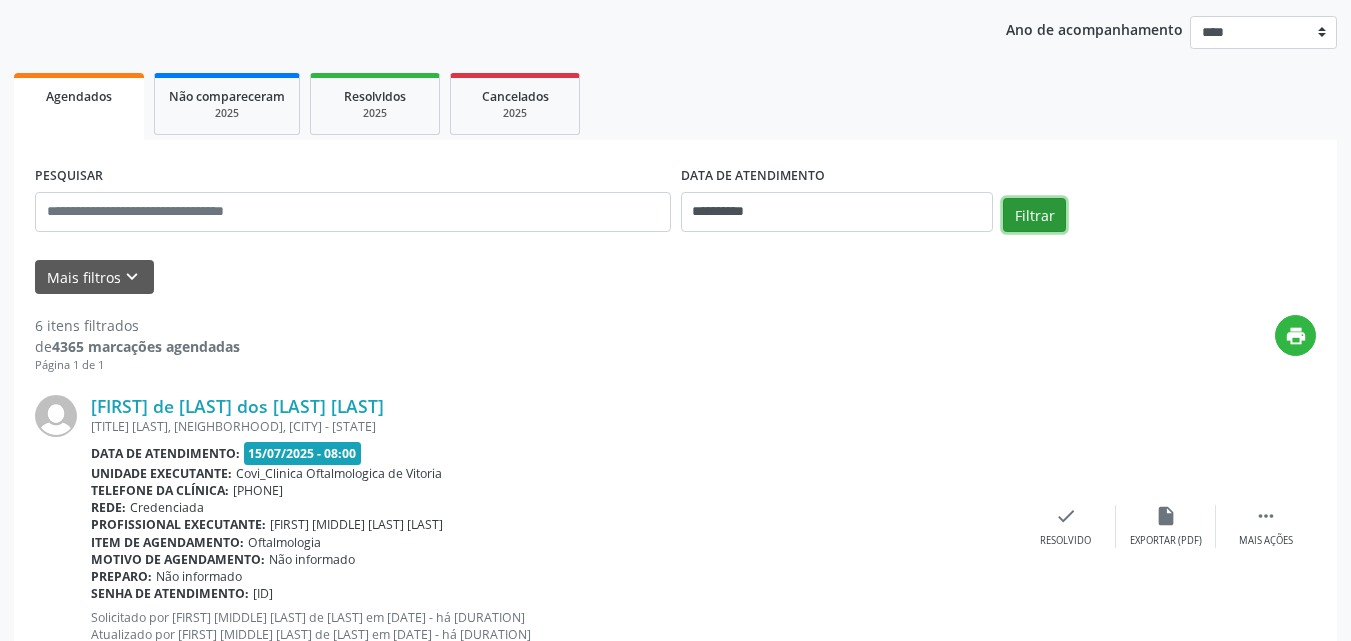 click on "Filtrar" at bounding box center (1034, 215) 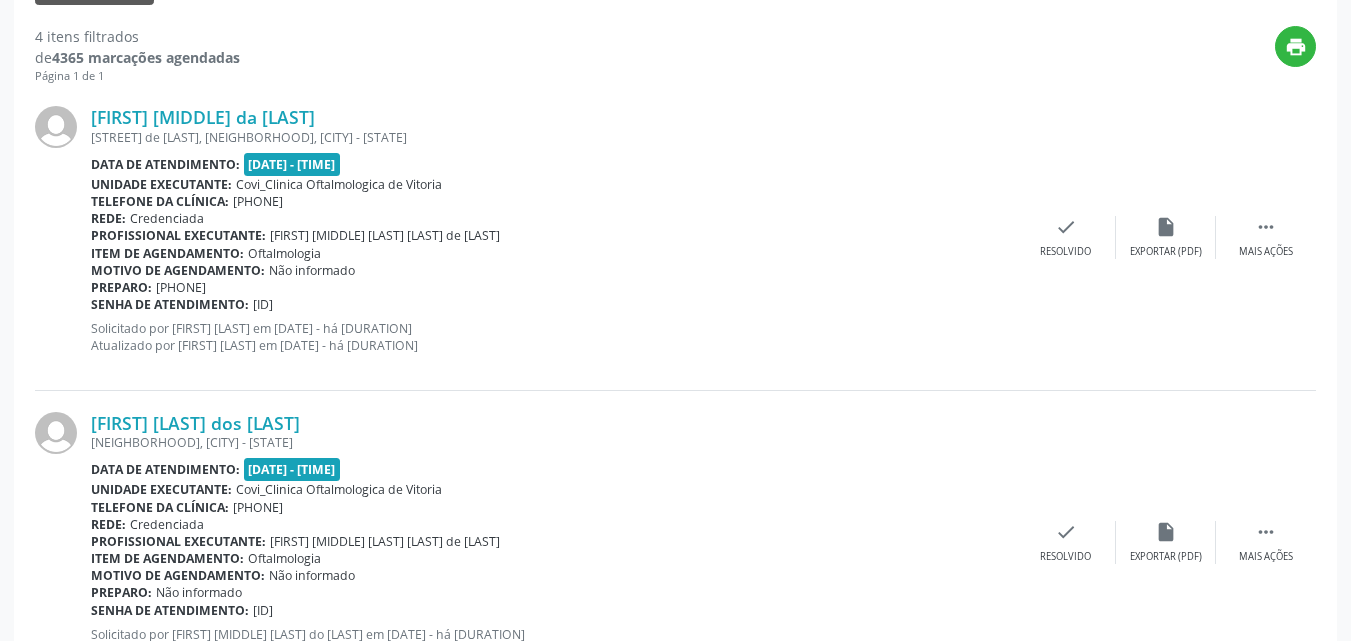 scroll, scrollTop: 0, scrollLeft: 0, axis: both 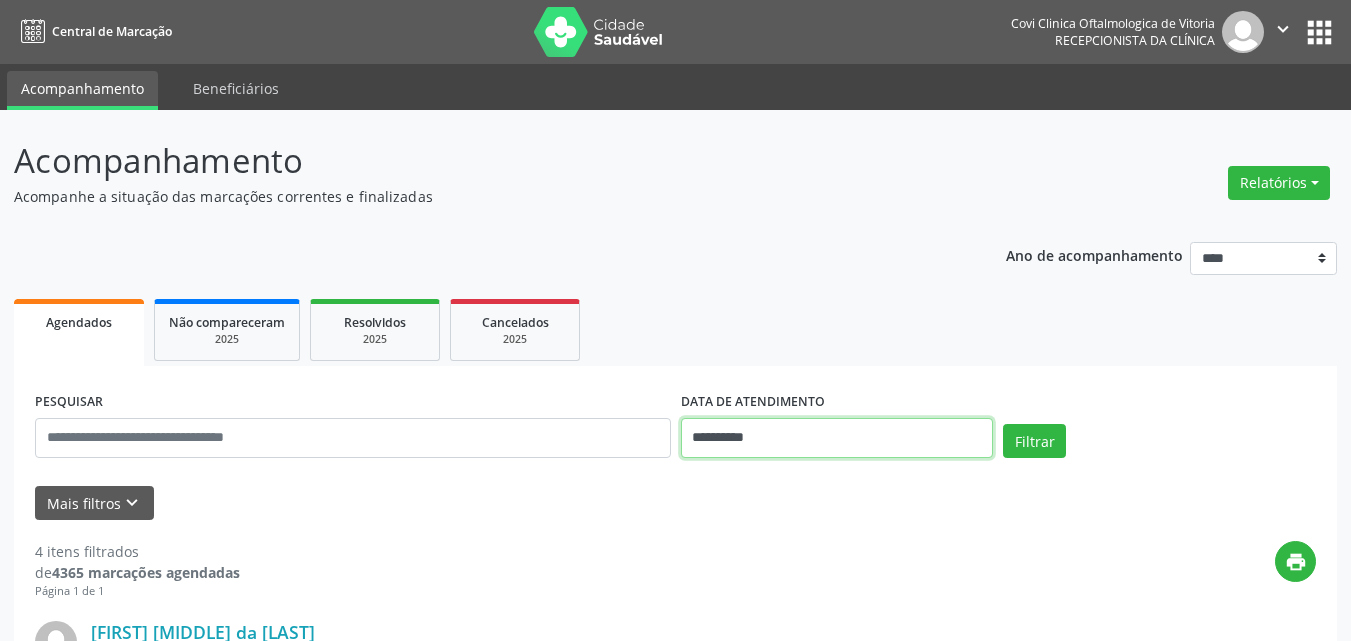 click on "**********" at bounding box center (837, 438) 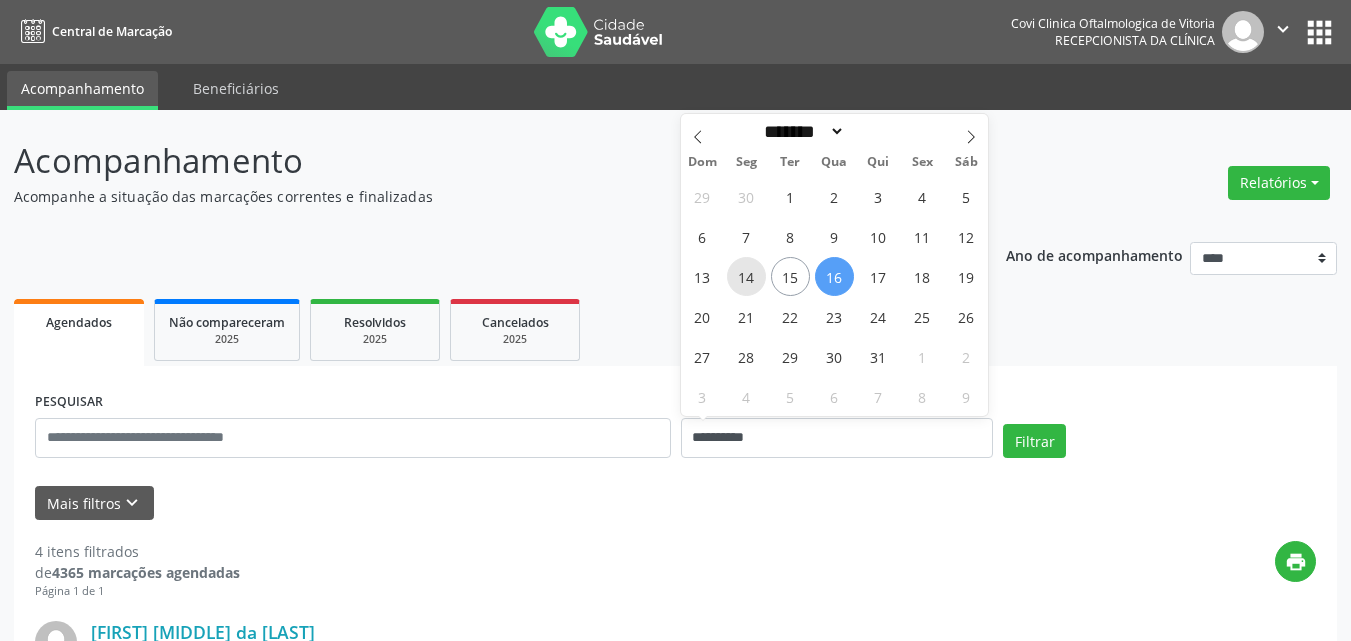 click on "14" at bounding box center (746, 276) 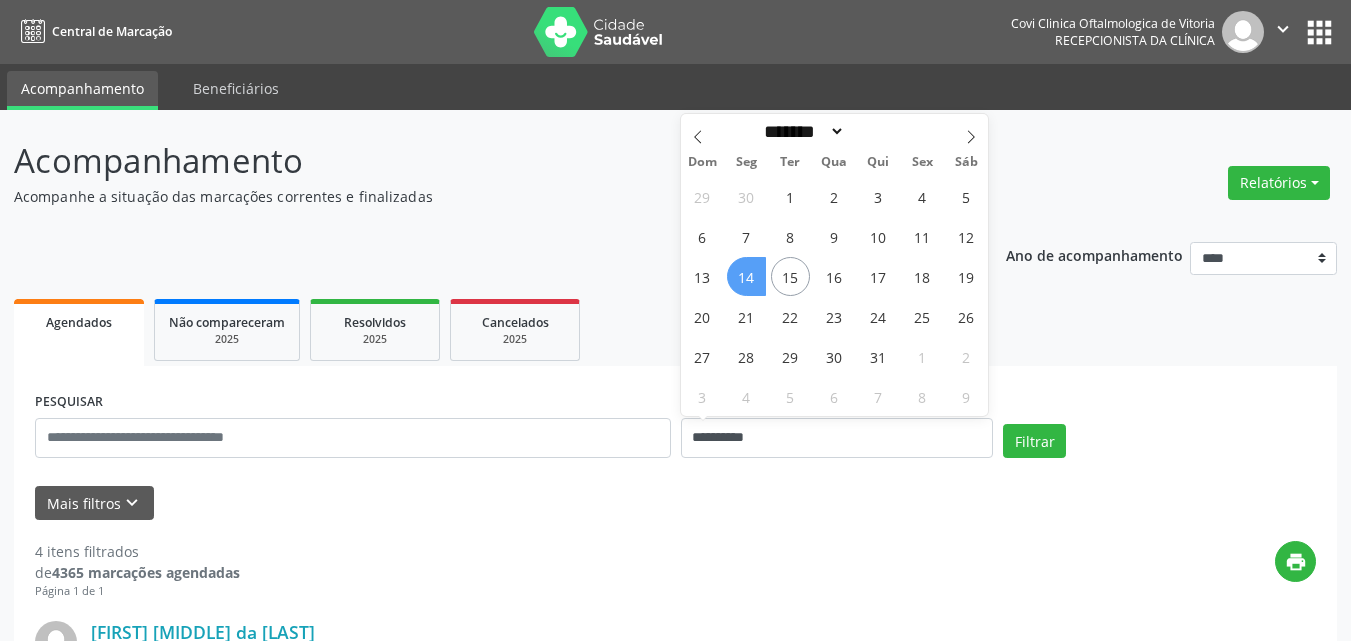click on "14" at bounding box center [746, 276] 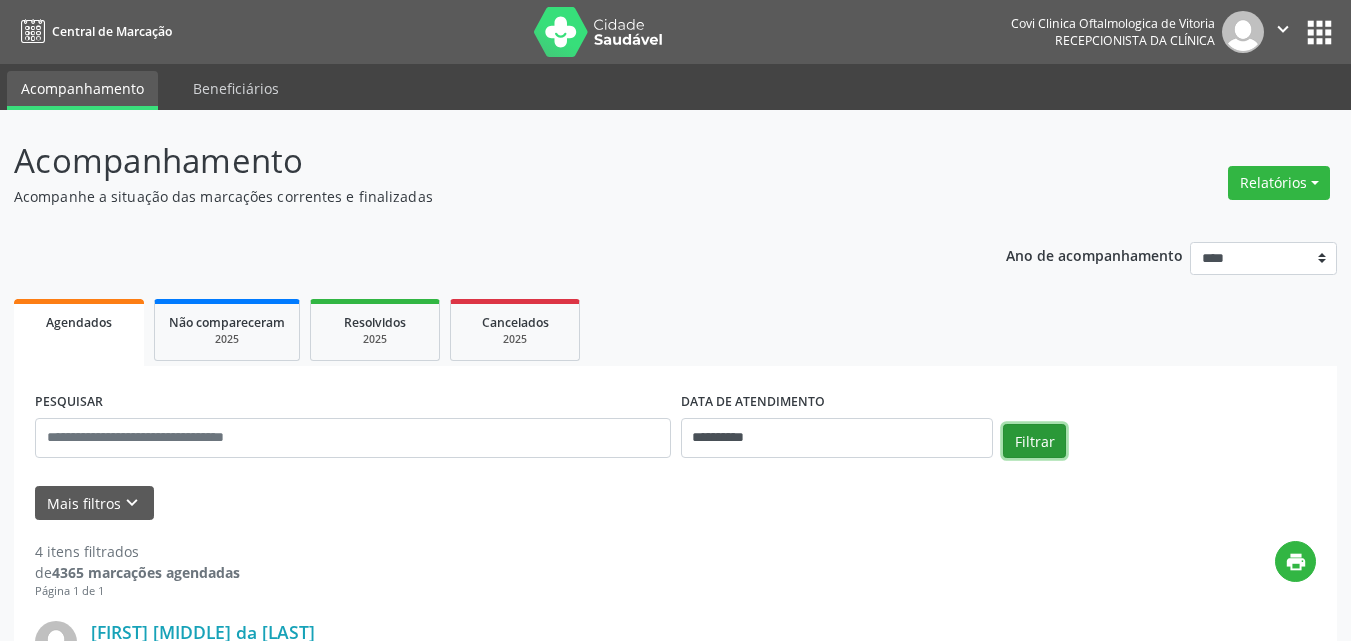 click on "Filtrar" at bounding box center [1034, 441] 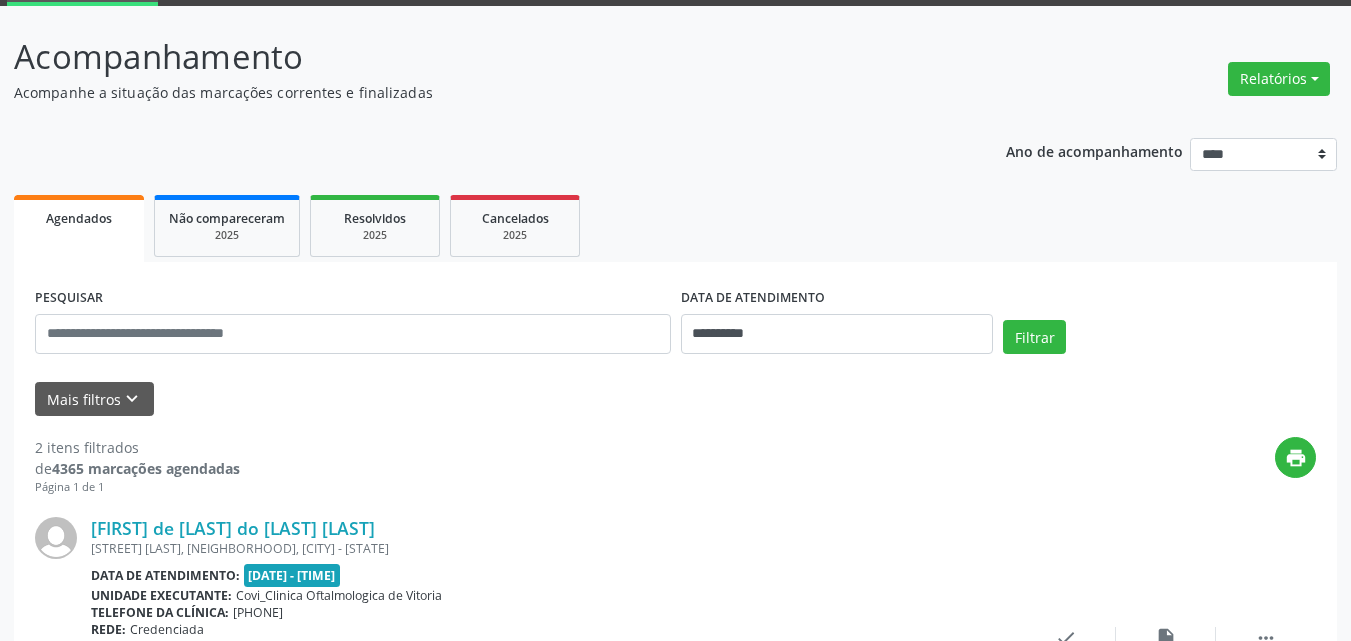 scroll, scrollTop: 0, scrollLeft: 0, axis: both 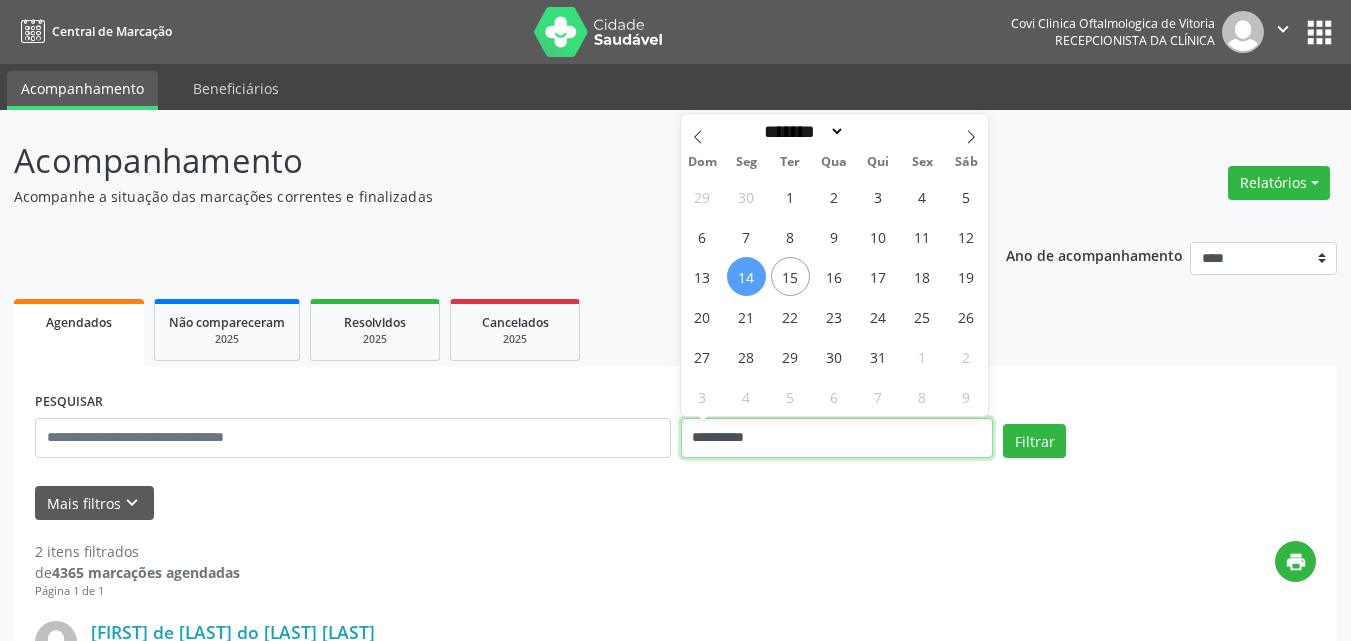 click on "**********" at bounding box center (837, 438) 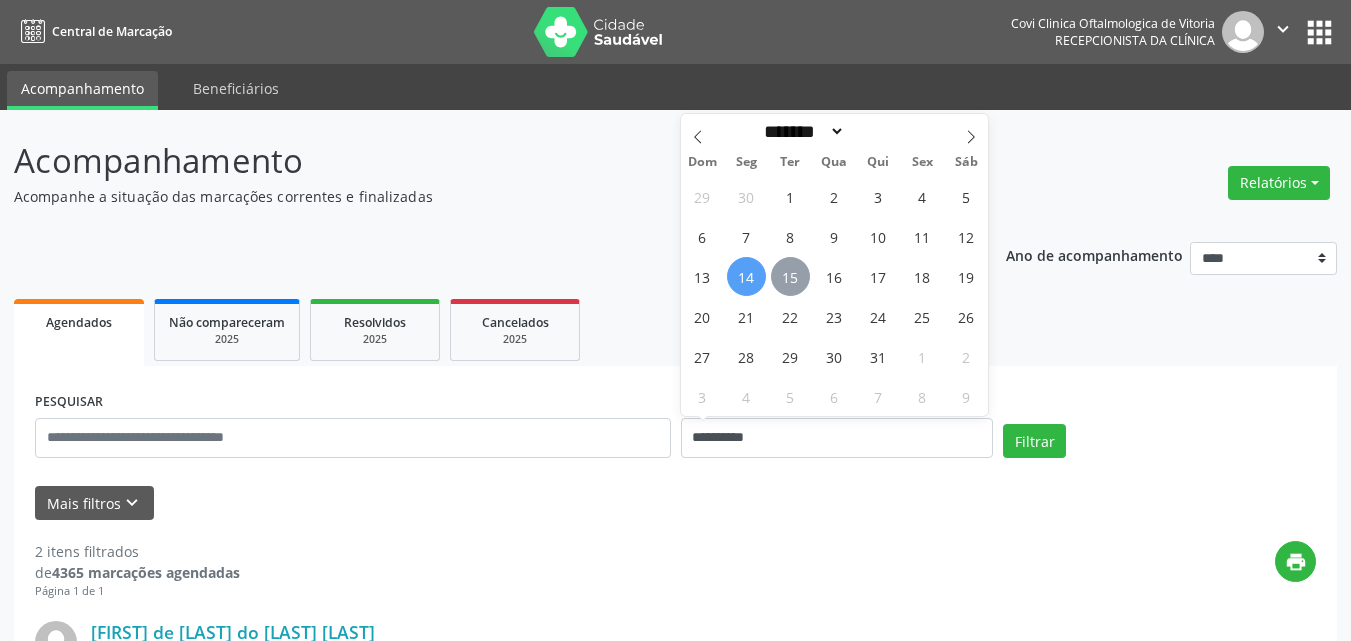 click on "15" at bounding box center (790, 276) 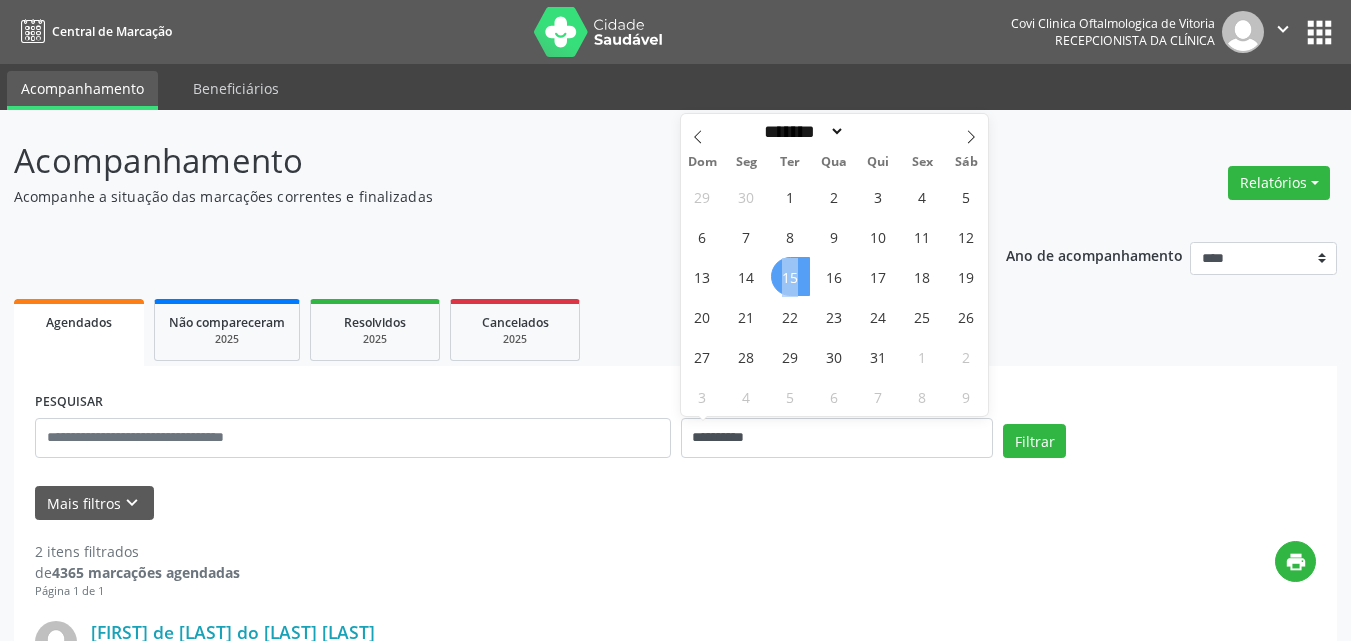 click on "15" at bounding box center (790, 276) 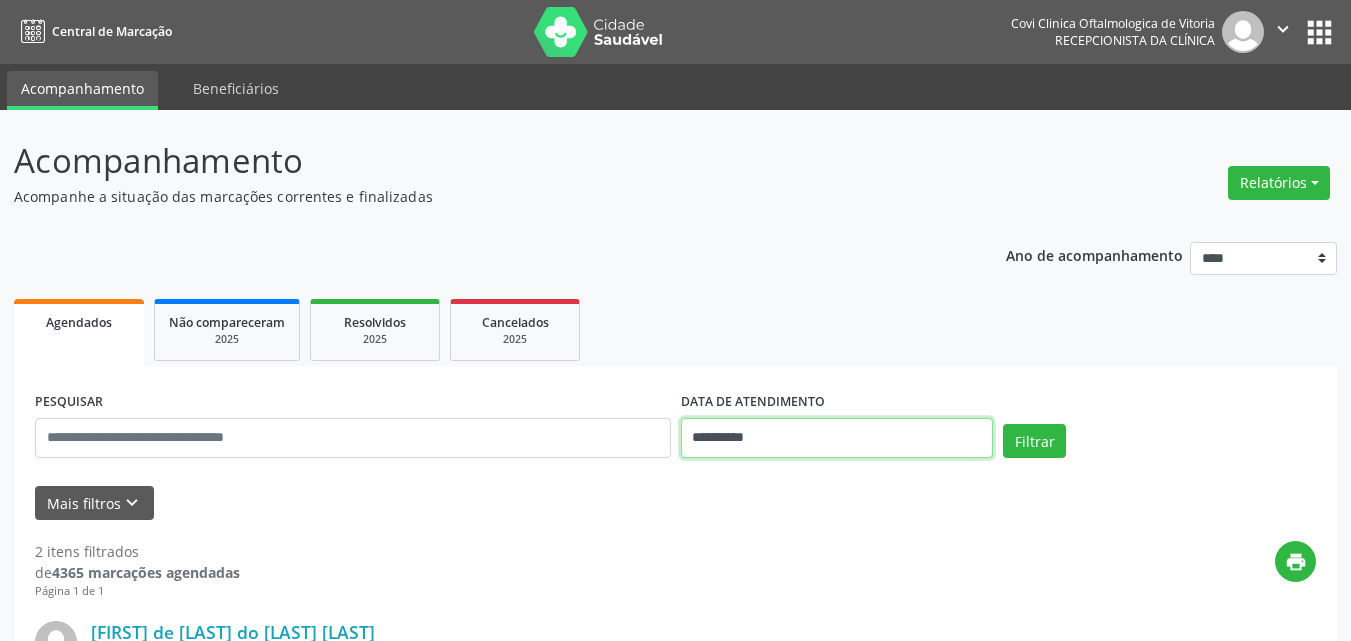 click on "**********" at bounding box center (837, 438) 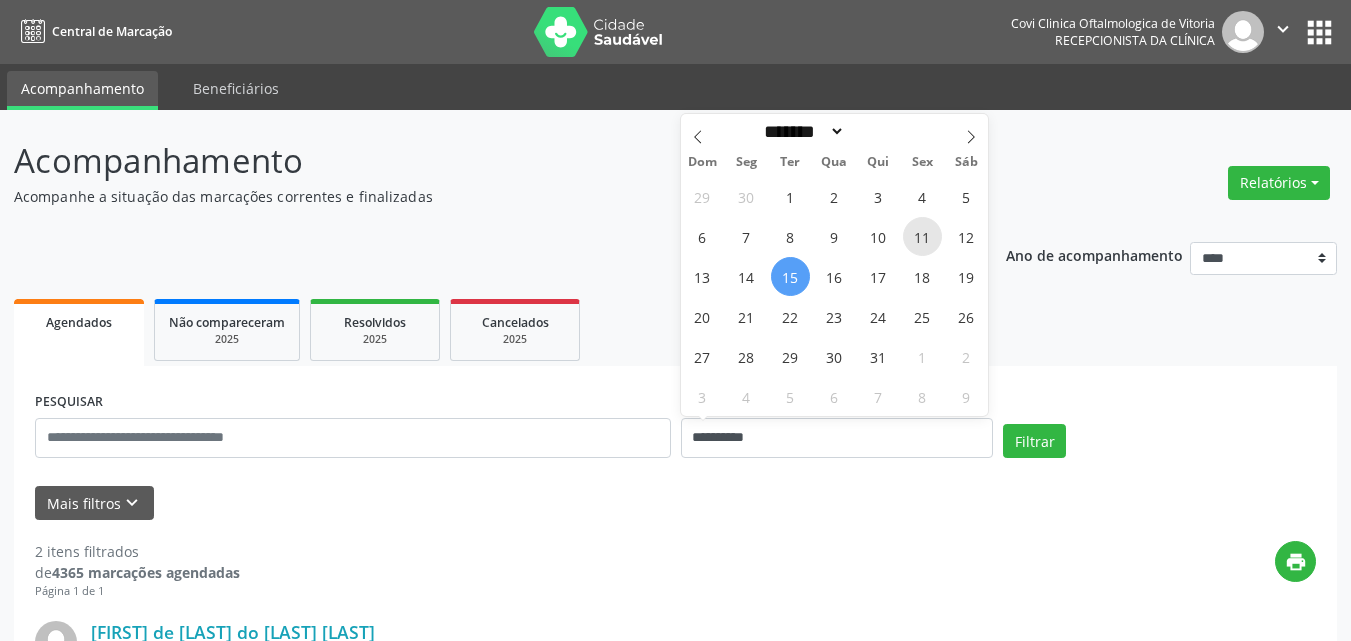 click on "11" at bounding box center (922, 236) 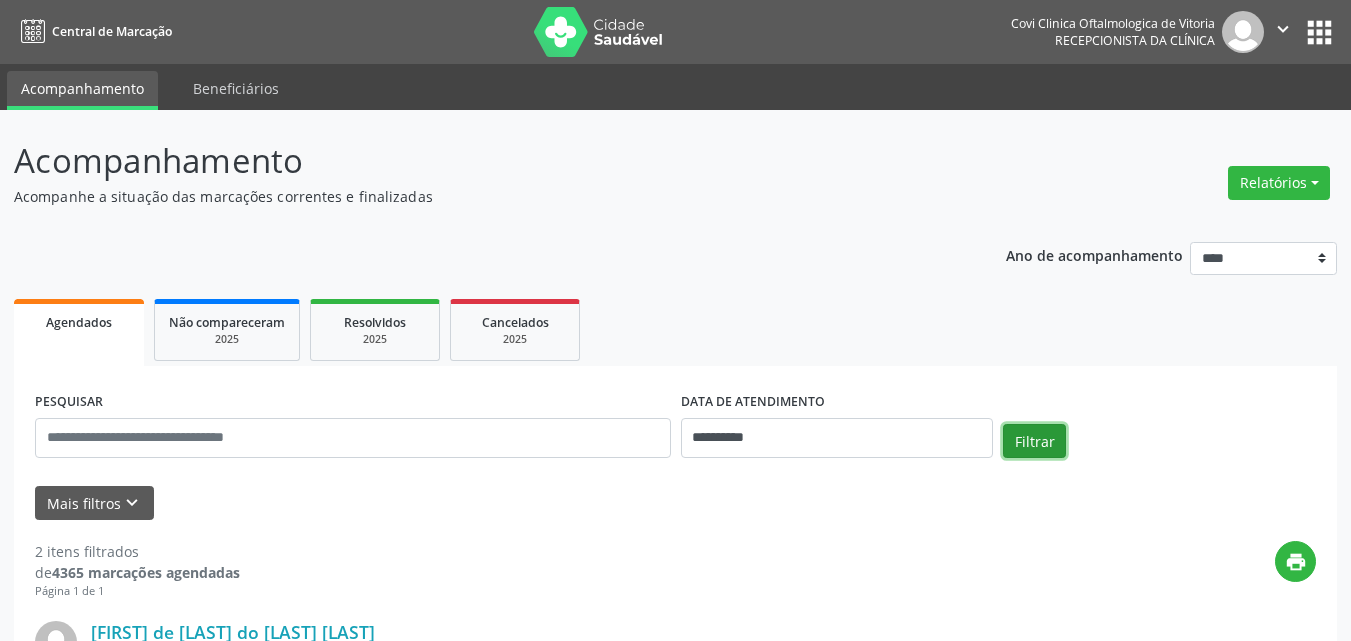 click on "Filtrar" at bounding box center [1034, 441] 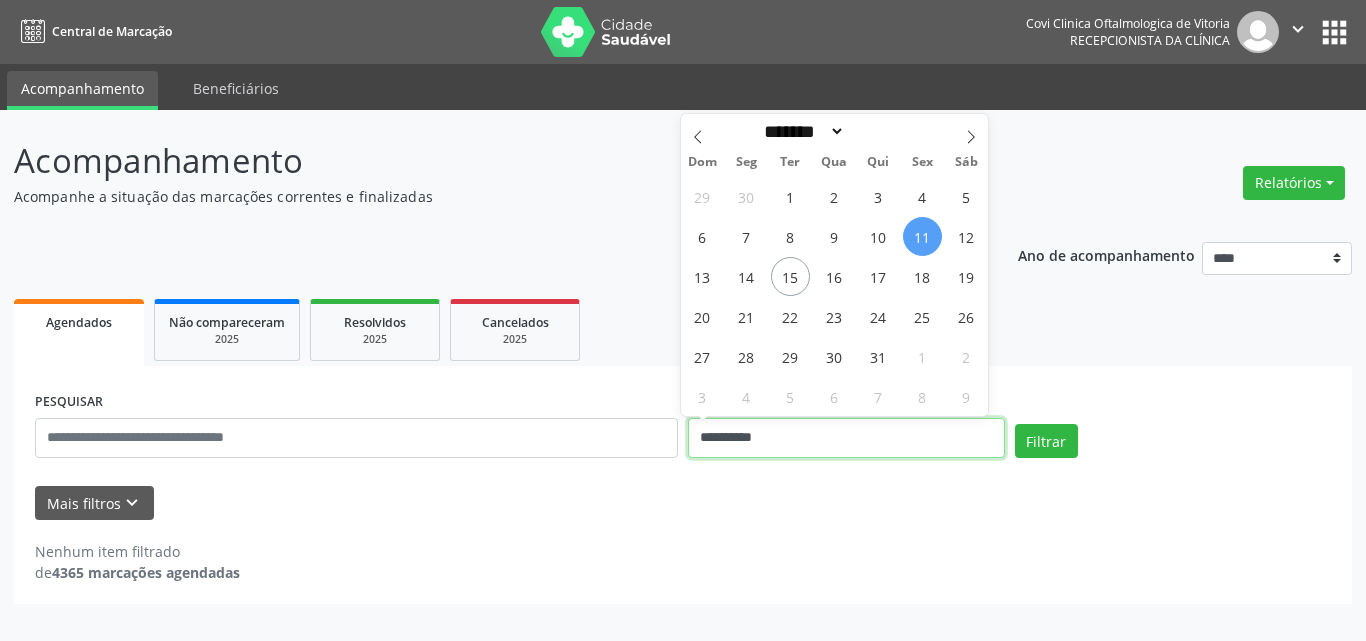click on "**********" at bounding box center [846, 438] 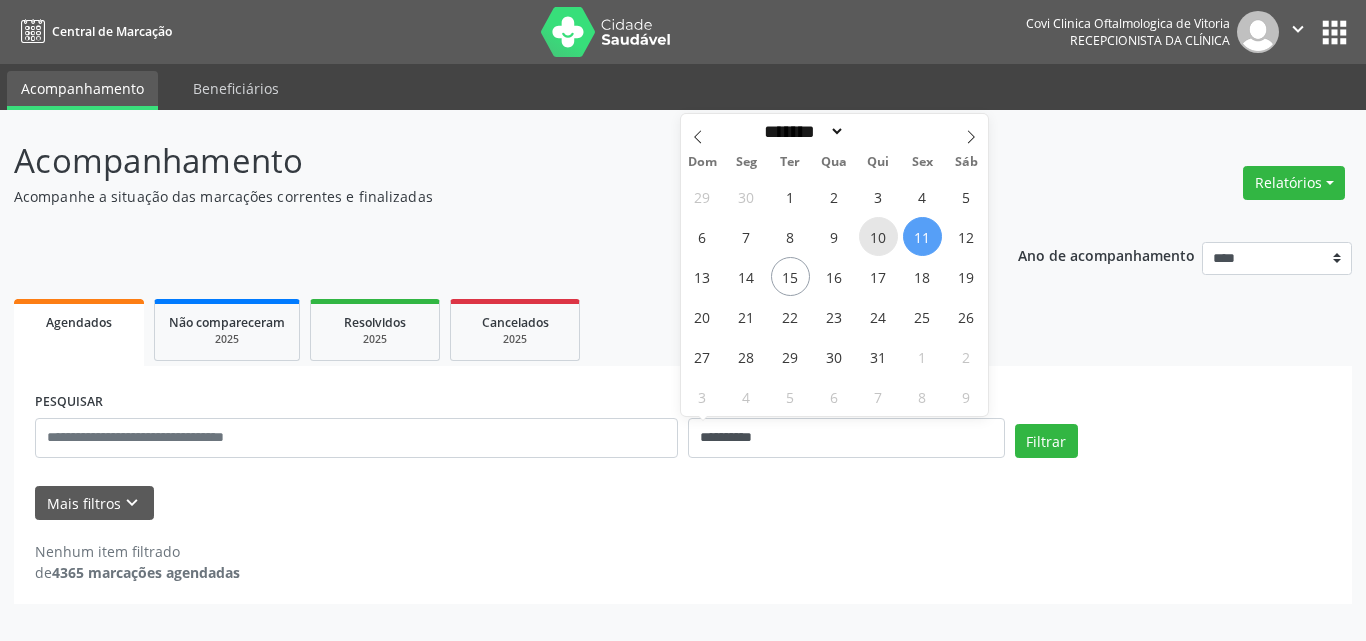 click on "10" at bounding box center [878, 236] 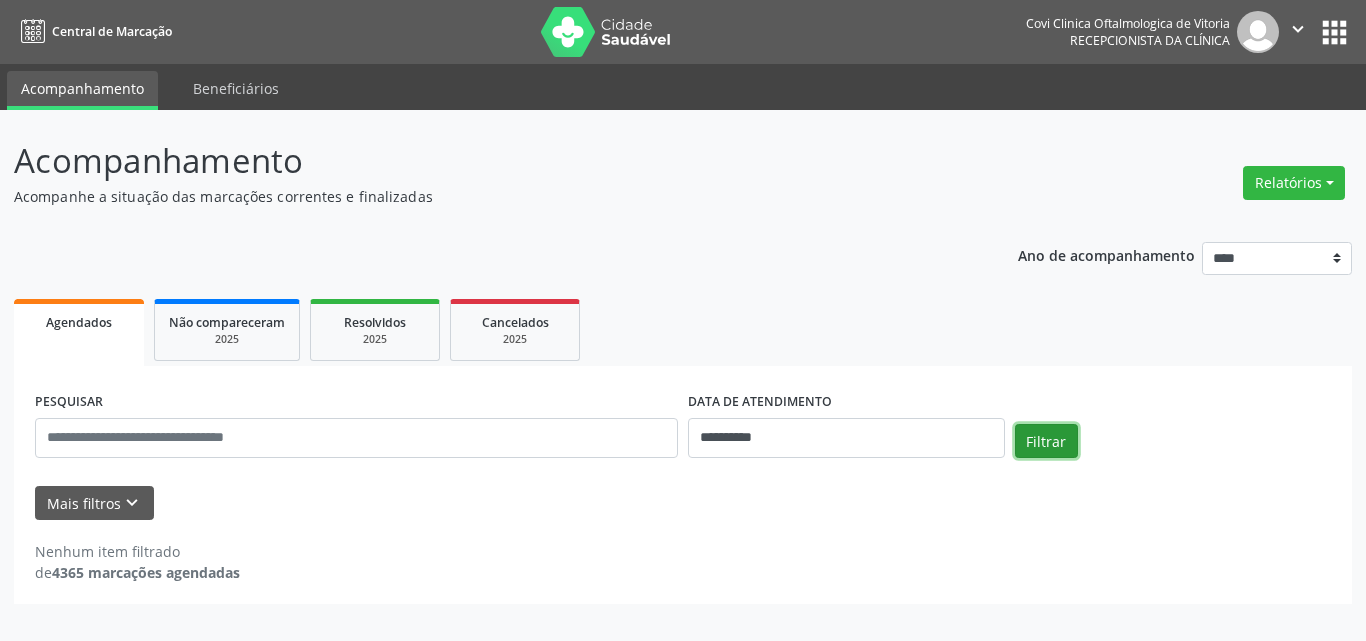 click on "Filtrar" at bounding box center [1046, 441] 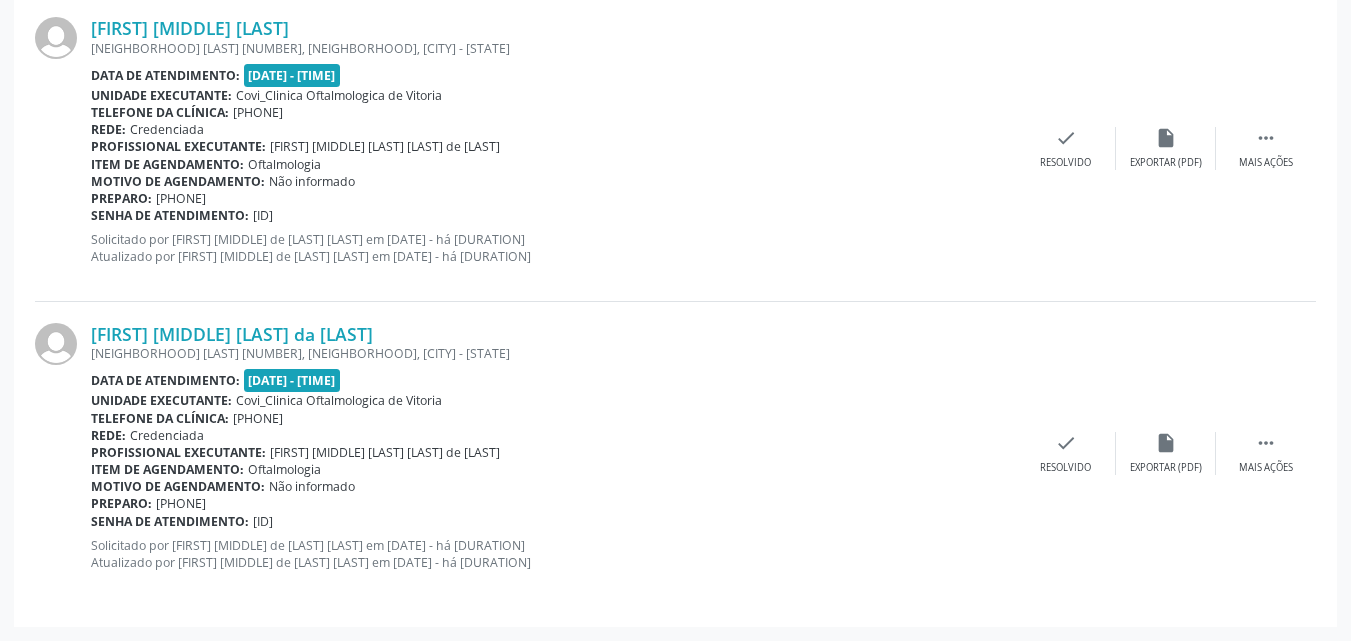 scroll, scrollTop: 204, scrollLeft: 0, axis: vertical 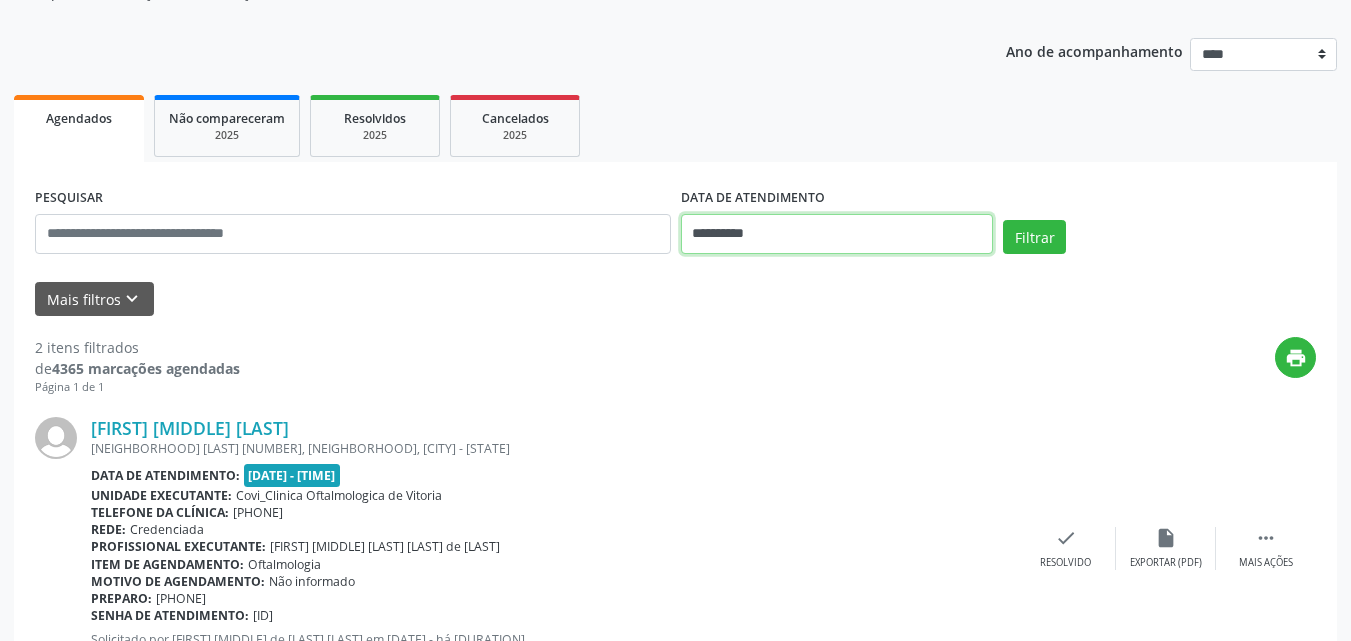 click on "**********" at bounding box center (837, 234) 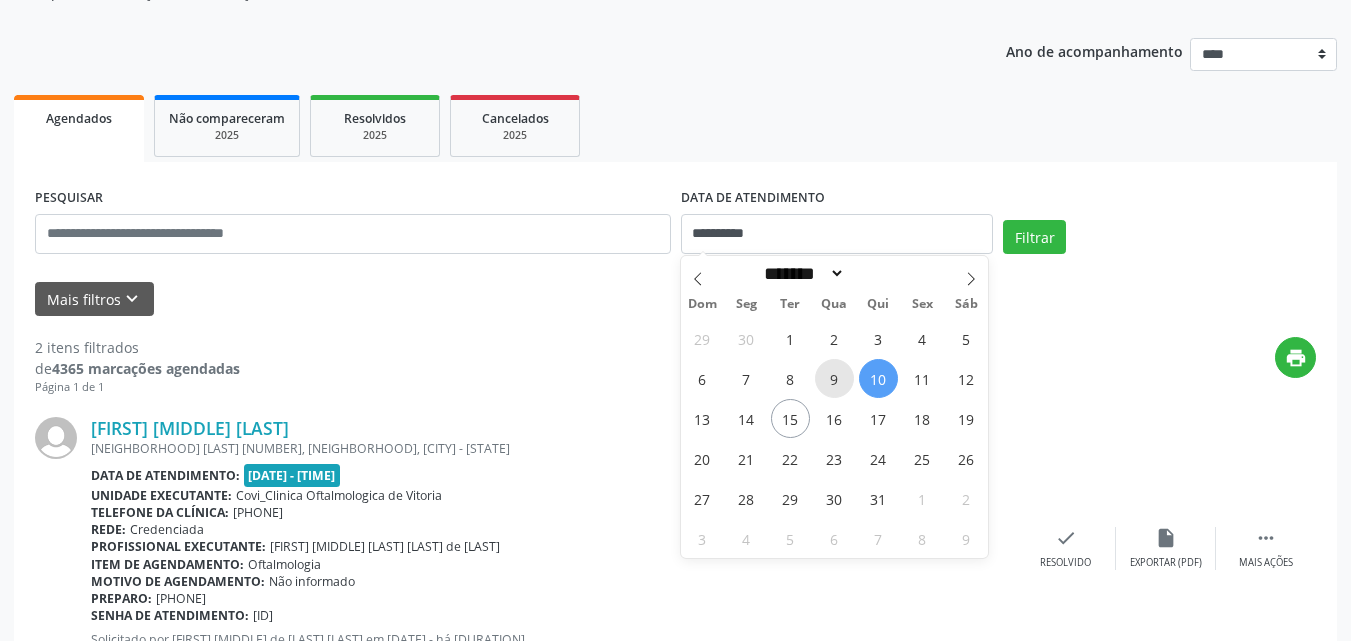 click on "9" at bounding box center [834, 378] 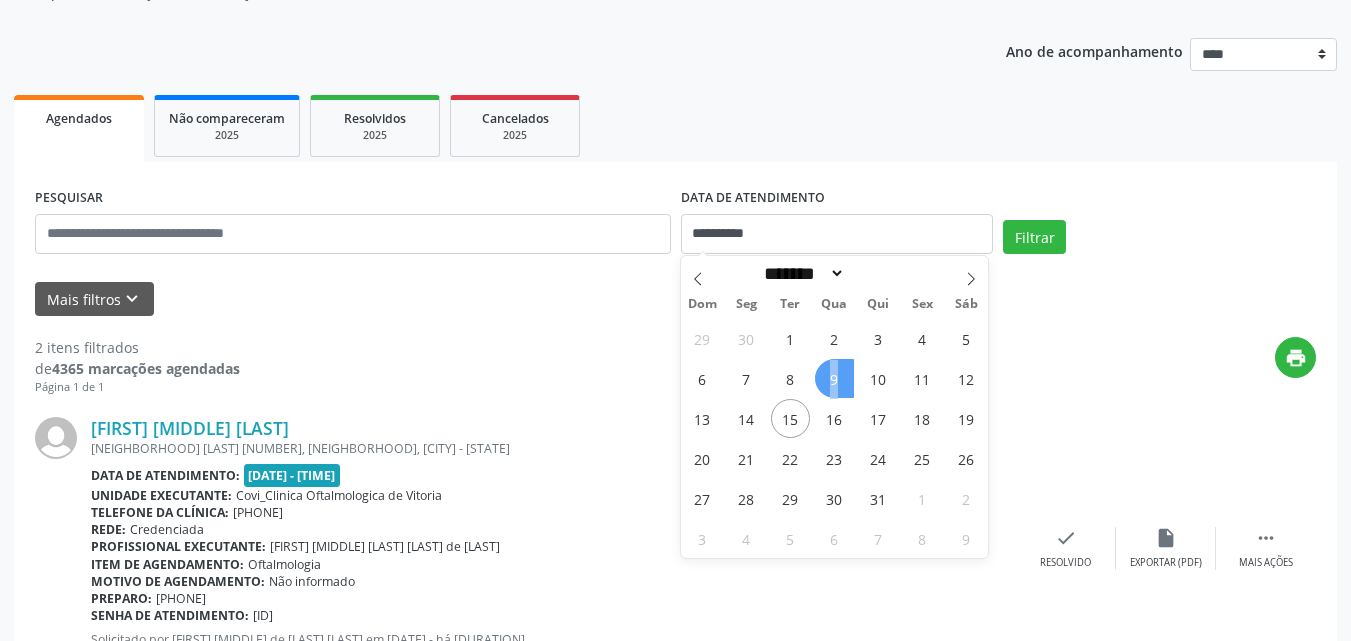 click on "9" at bounding box center [834, 378] 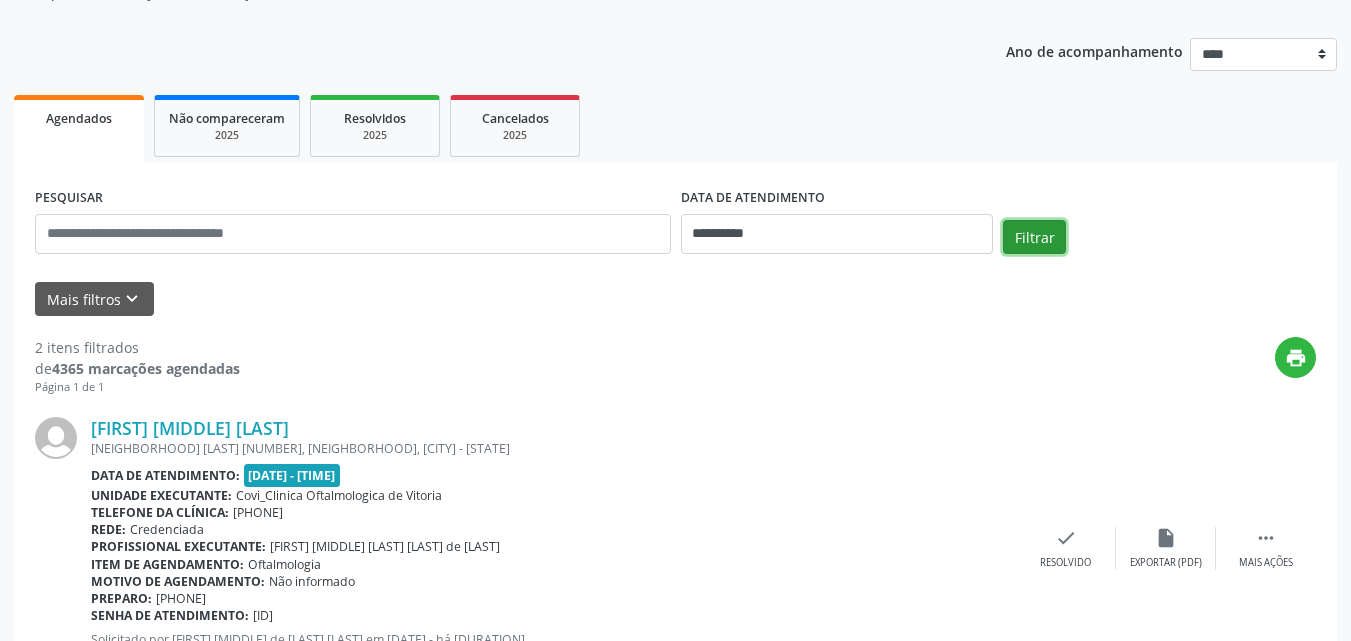 click on "Filtrar" at bounding box center (1034, 237) 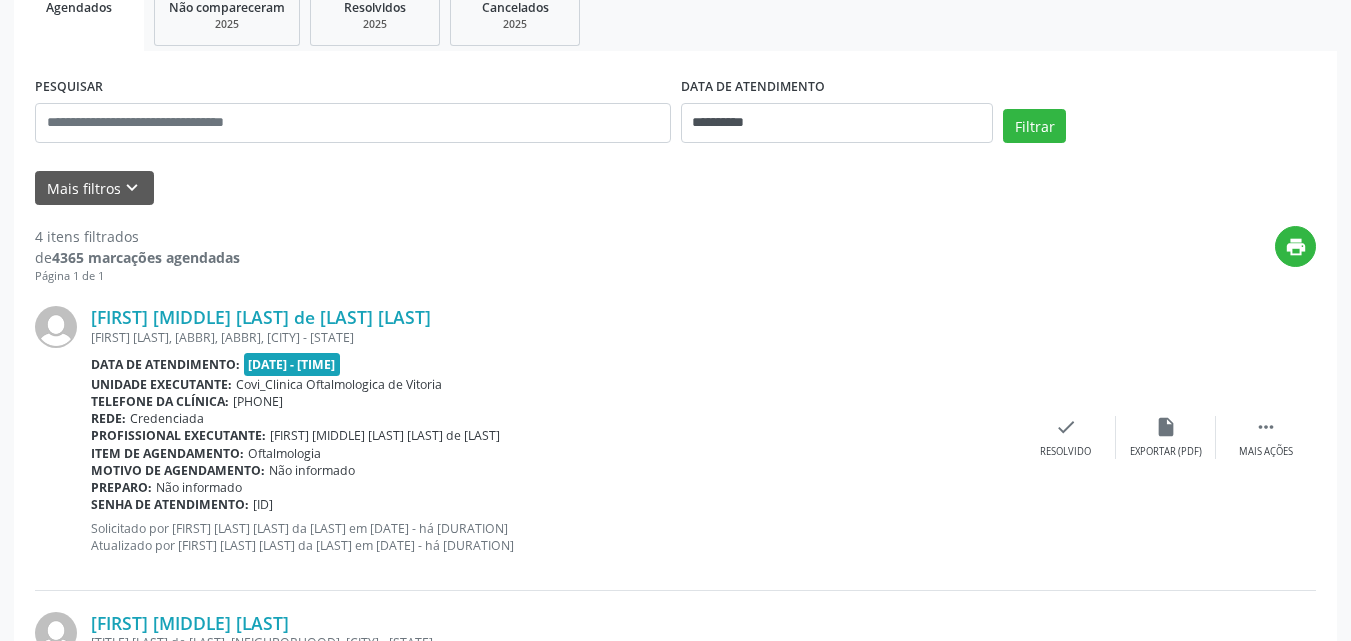 scroll, scrollTop: 215, scrollLeft: 0, axis: vertical 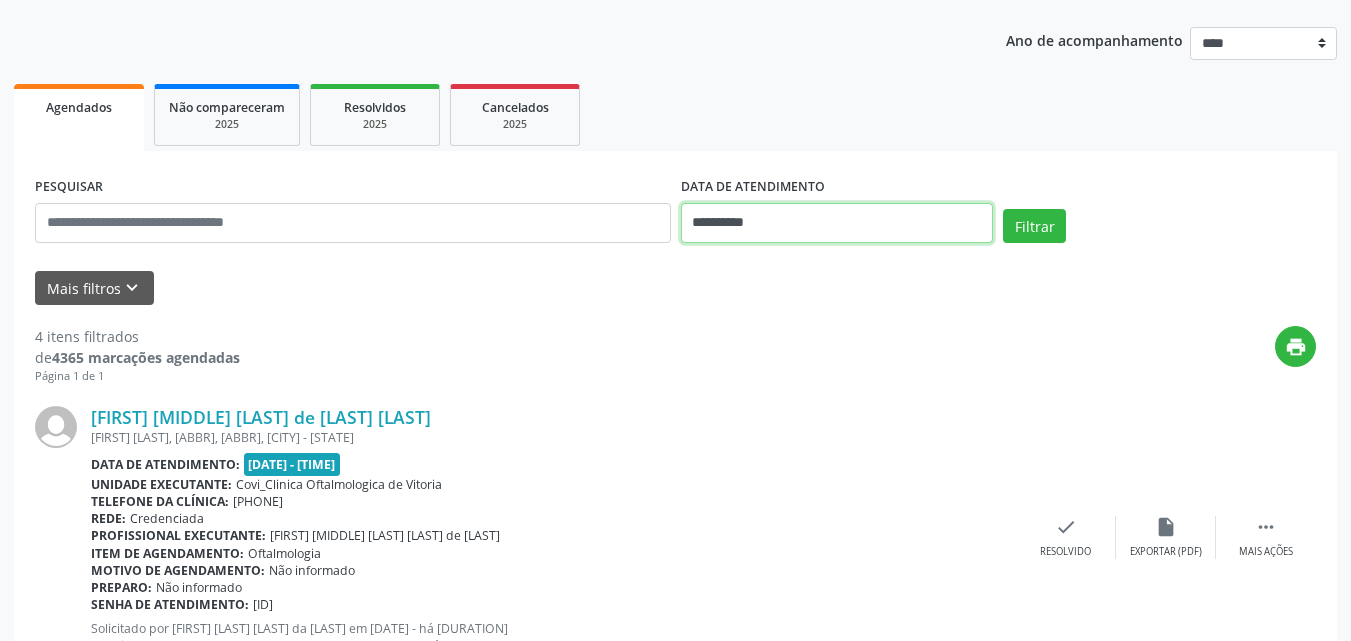 click on "**********" at bounding box center (837, 223) 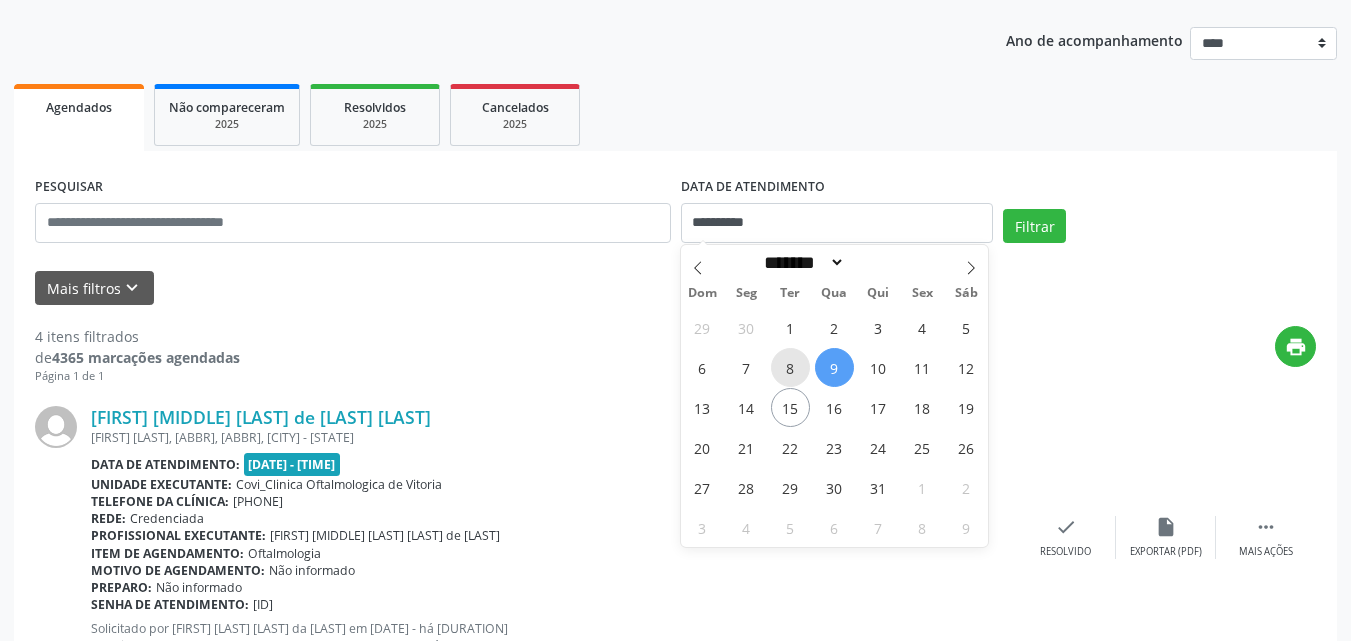 click on "8" at bounding box center (790, 367) 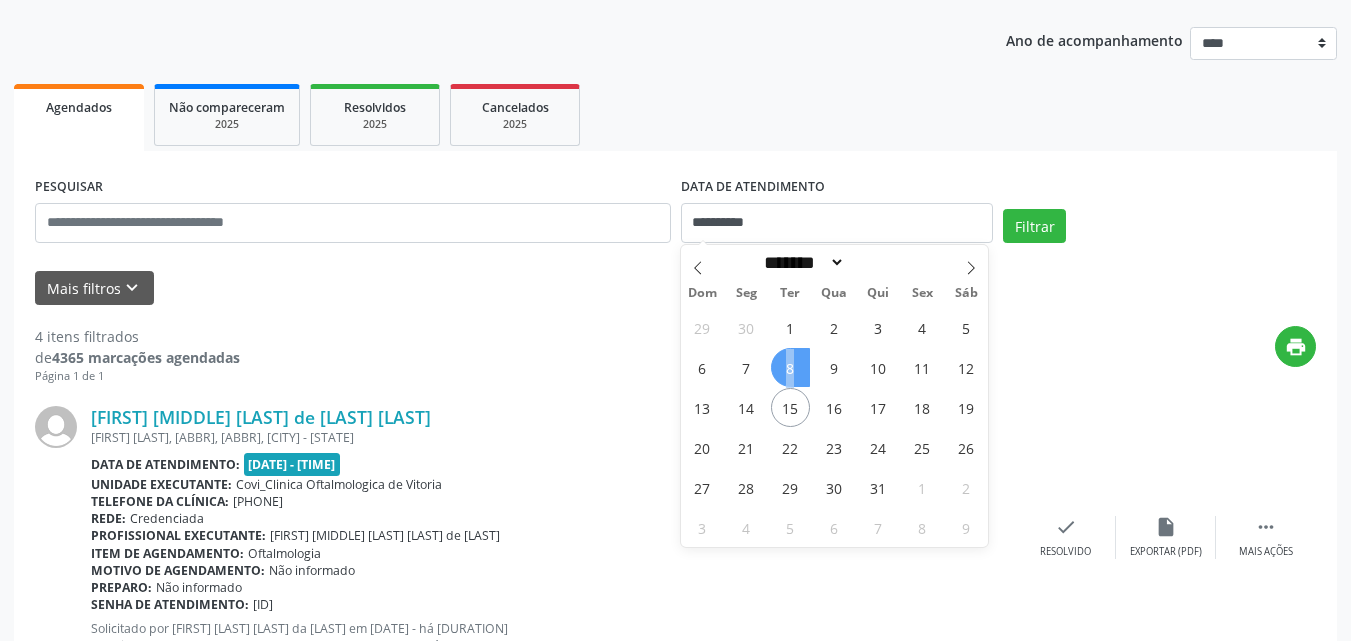 click on "8" at bounding box center (790, 367) 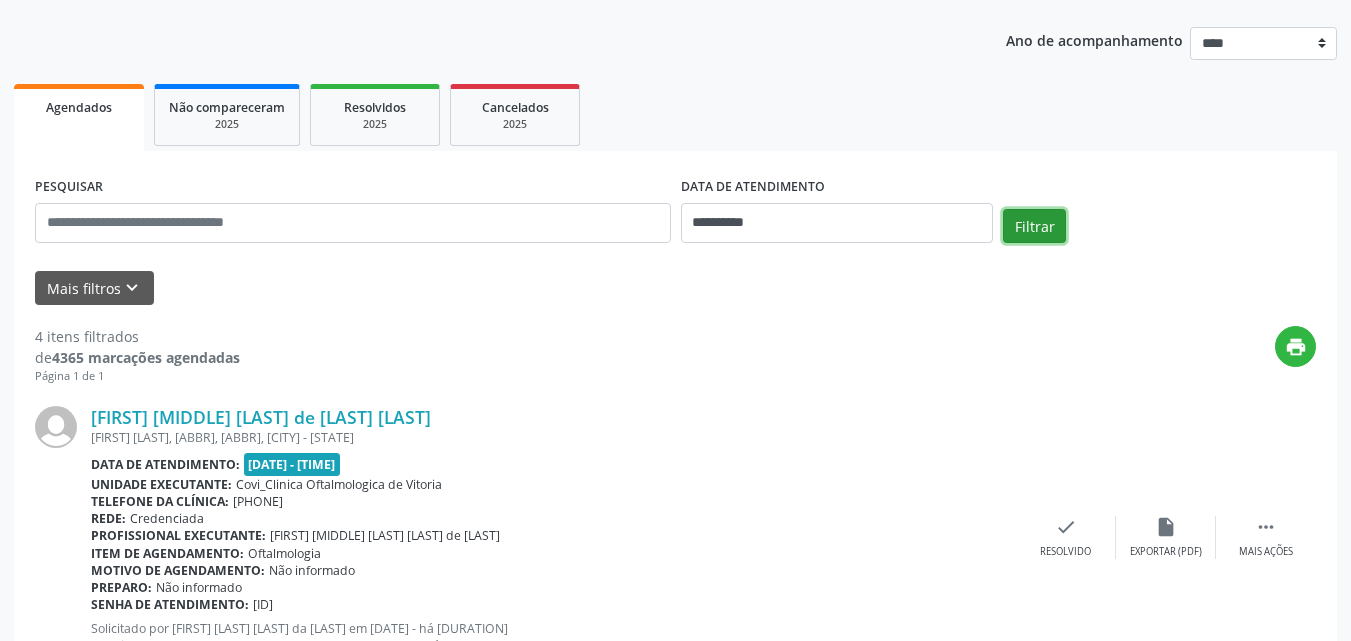click on "Filtrar" at bounding box center (1034, 226) 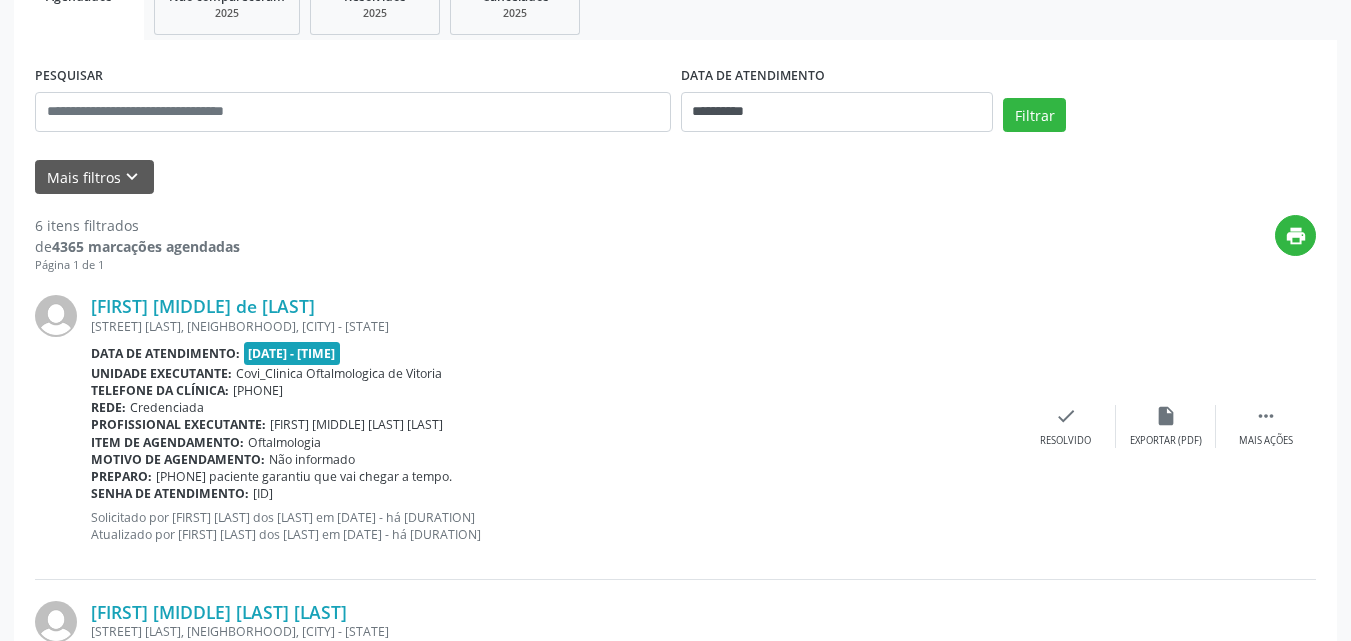 scroll, scrollTop: 26, scrollLeft: 0, axis: vertical 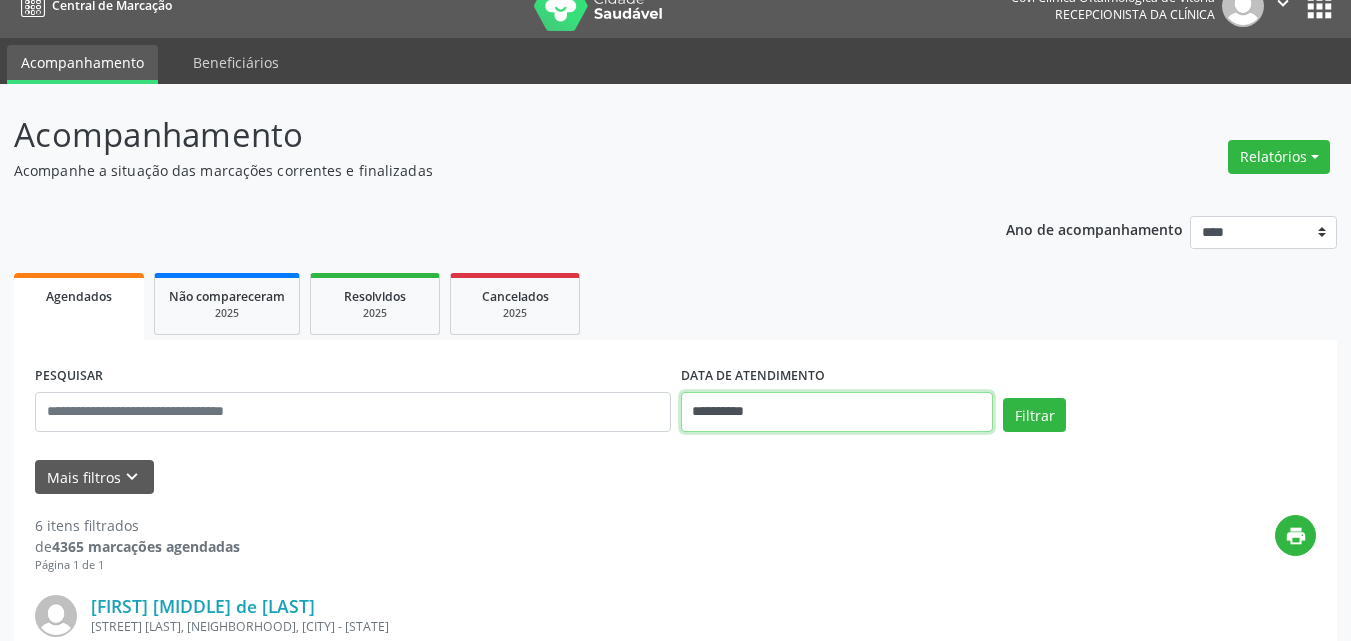 click on "**********" at bounding box center (837, 412) 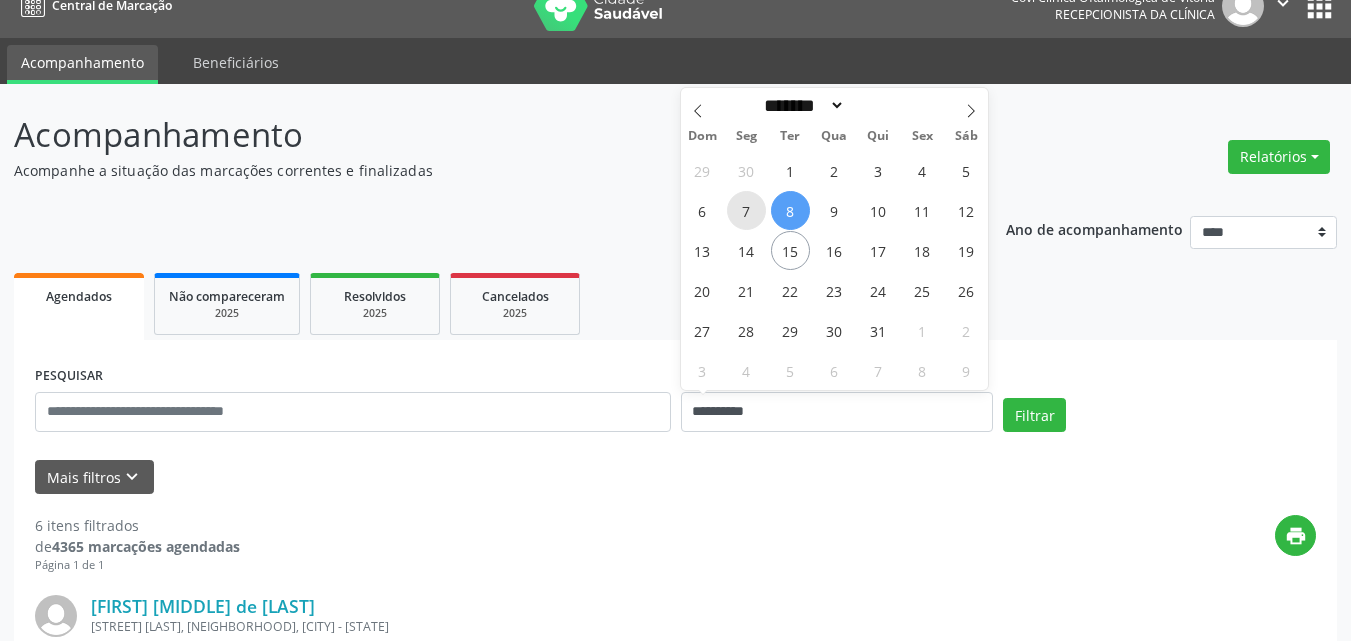 click on "7" at bounding box center [746, 210] 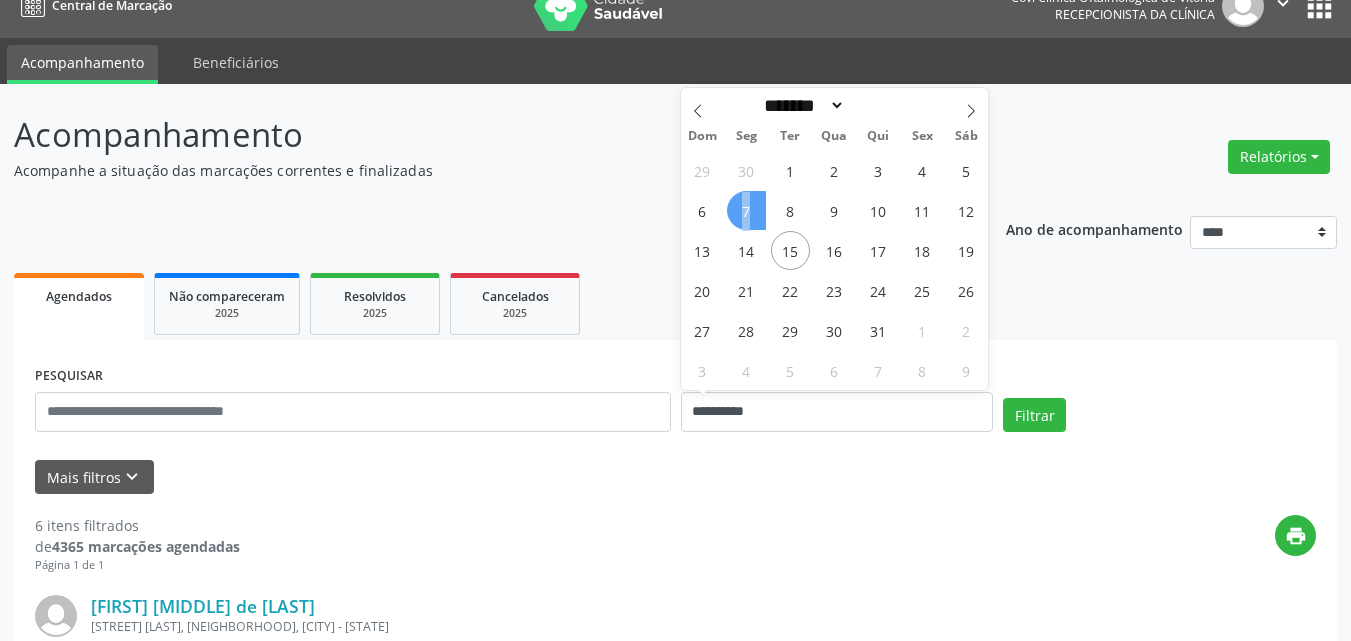 click on "7" at bounding box center (746, 210) 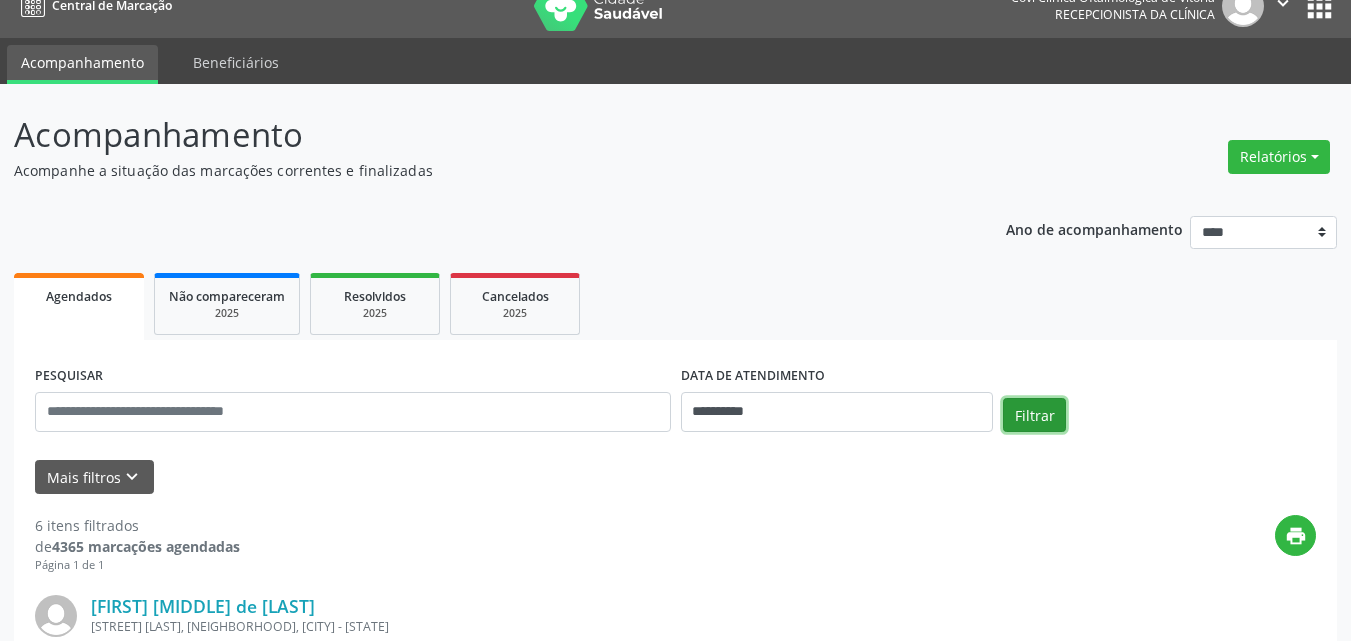 click on "Filtrar" at bounding box center (1034, 415) 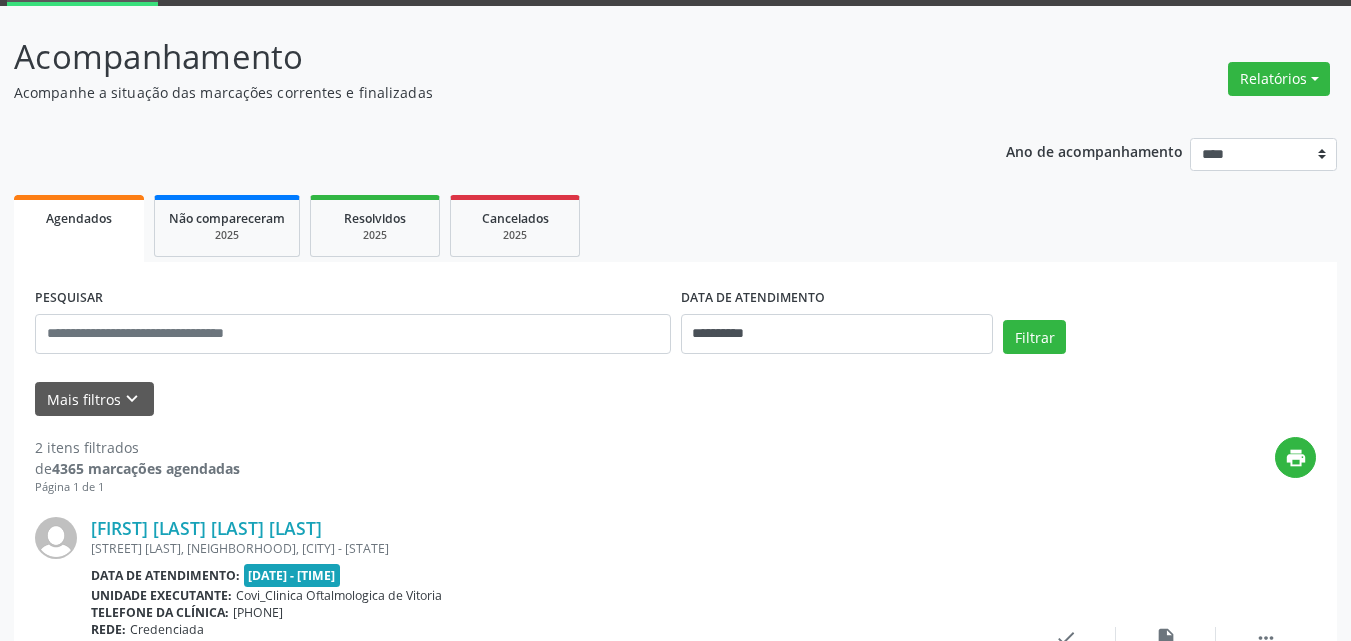 scroll, scrollTop: 0, scrollLeft: 0, axis: both 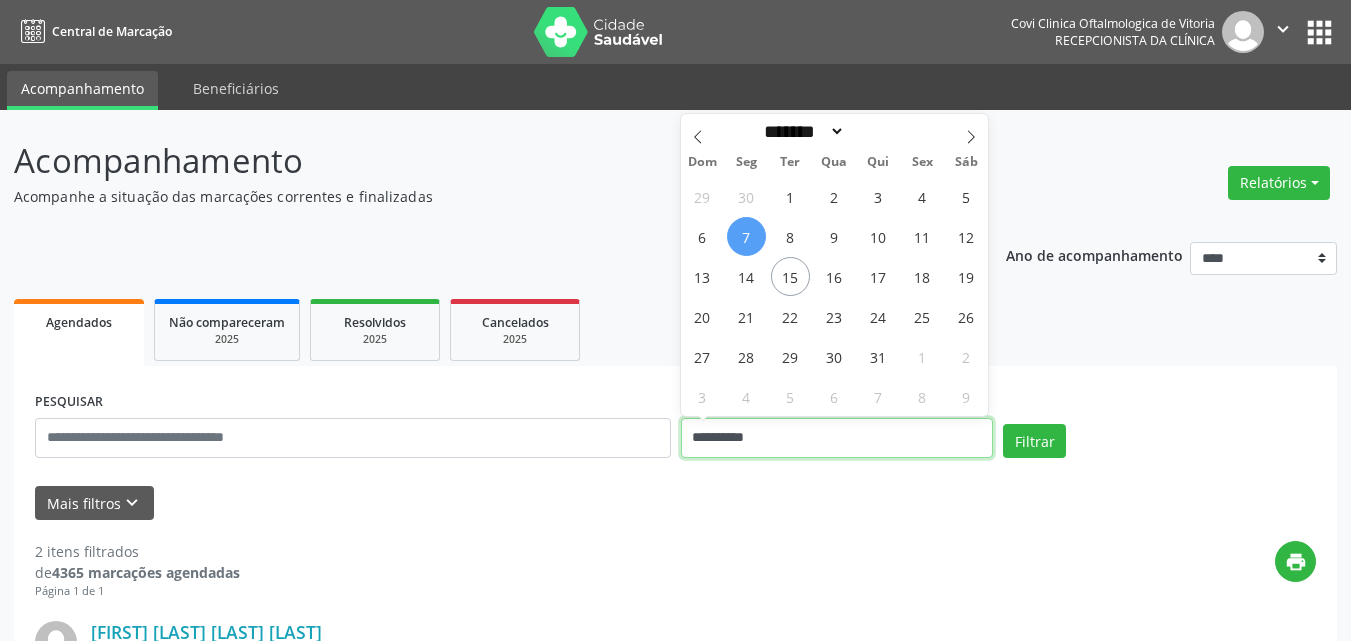 click on "**********" at bounding box center (837, 438) 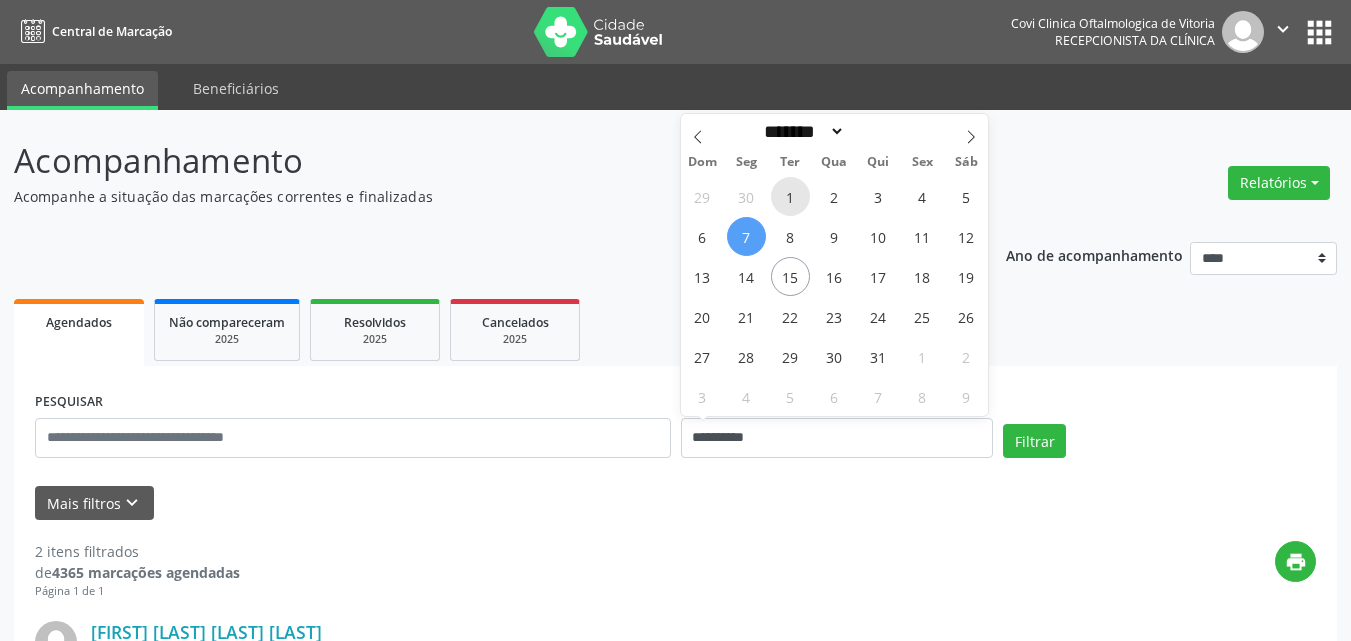 click on "1" at bounding box center [790, 196] 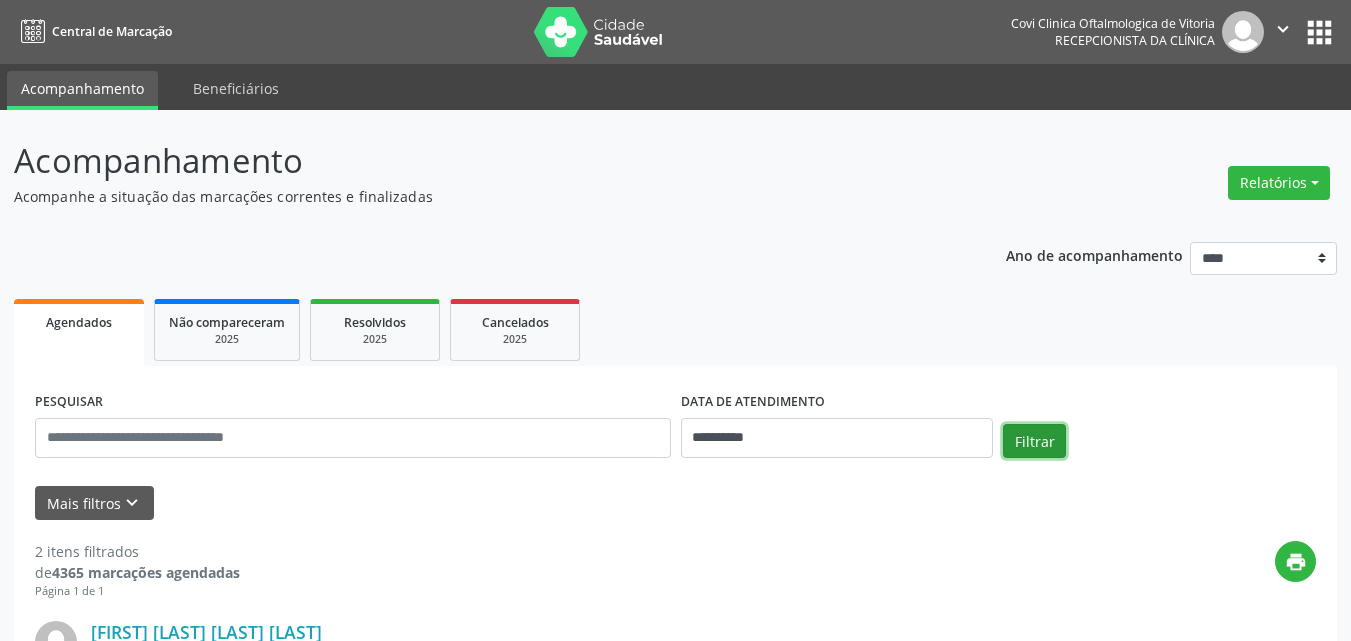 click on "**********" at bounding box center [675, 429] 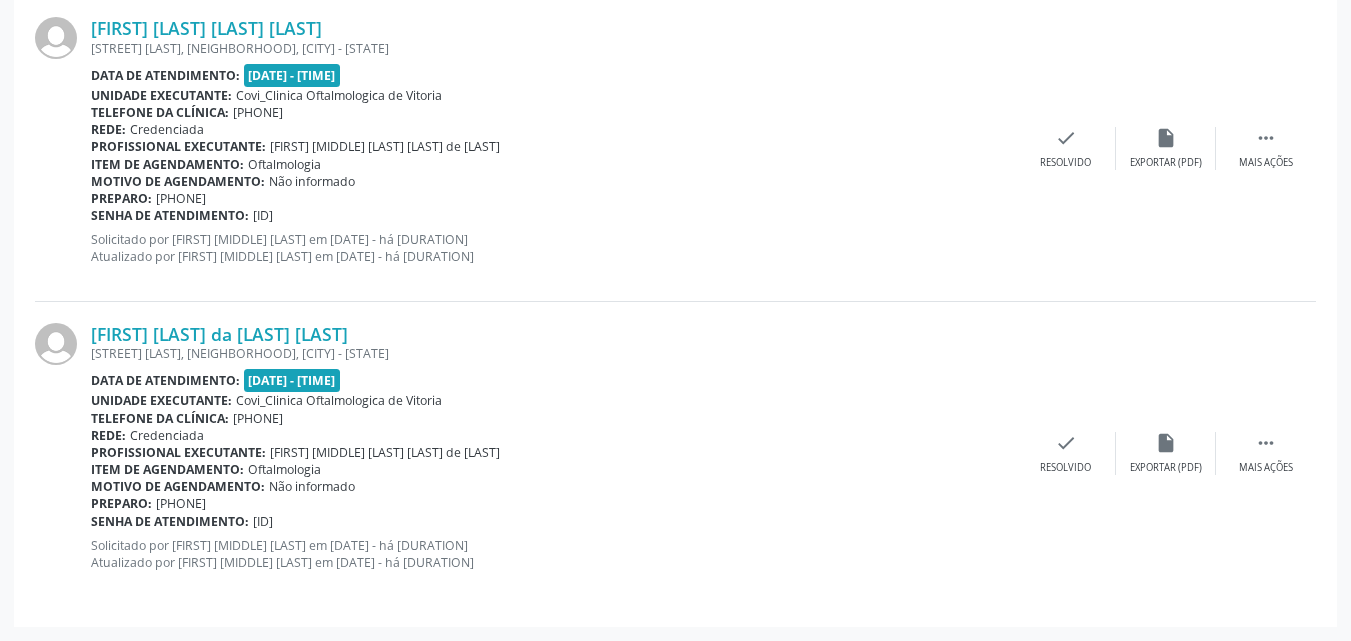 scroll, scrollTop: 104, scrollLeft: 0, axis: vertical 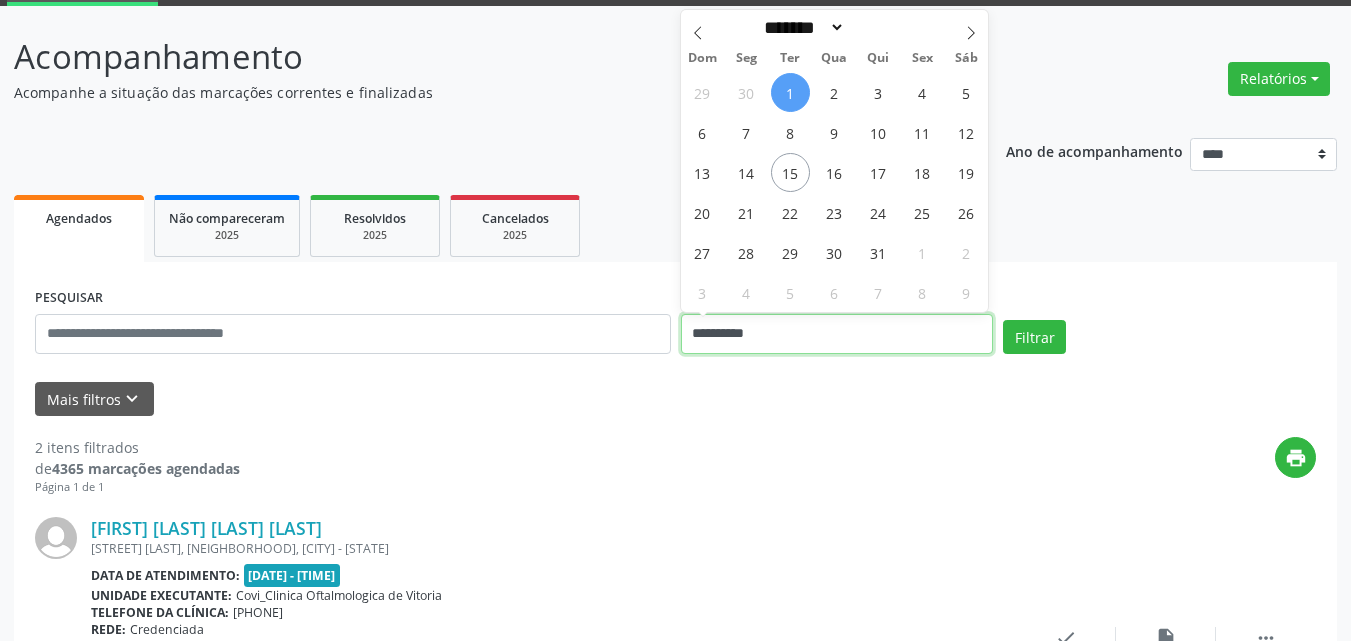 click on "**********" at bounding box center (837, 334) 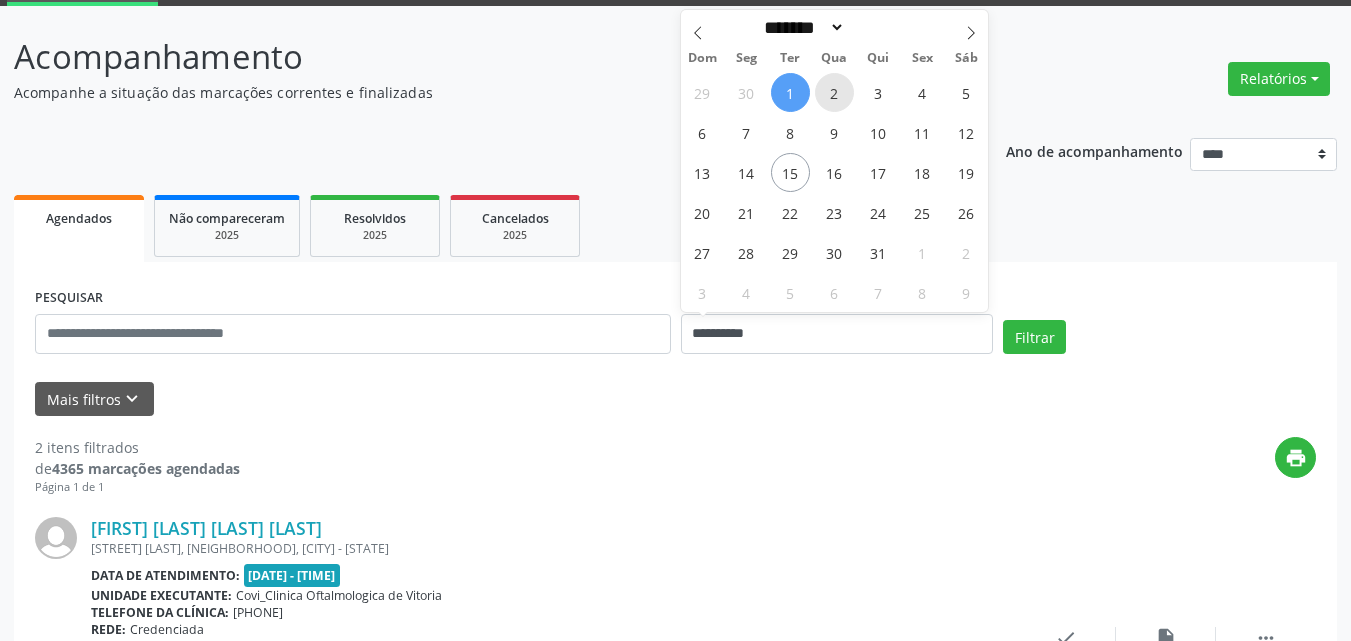 click on "2" at bounding box center [834, 92] 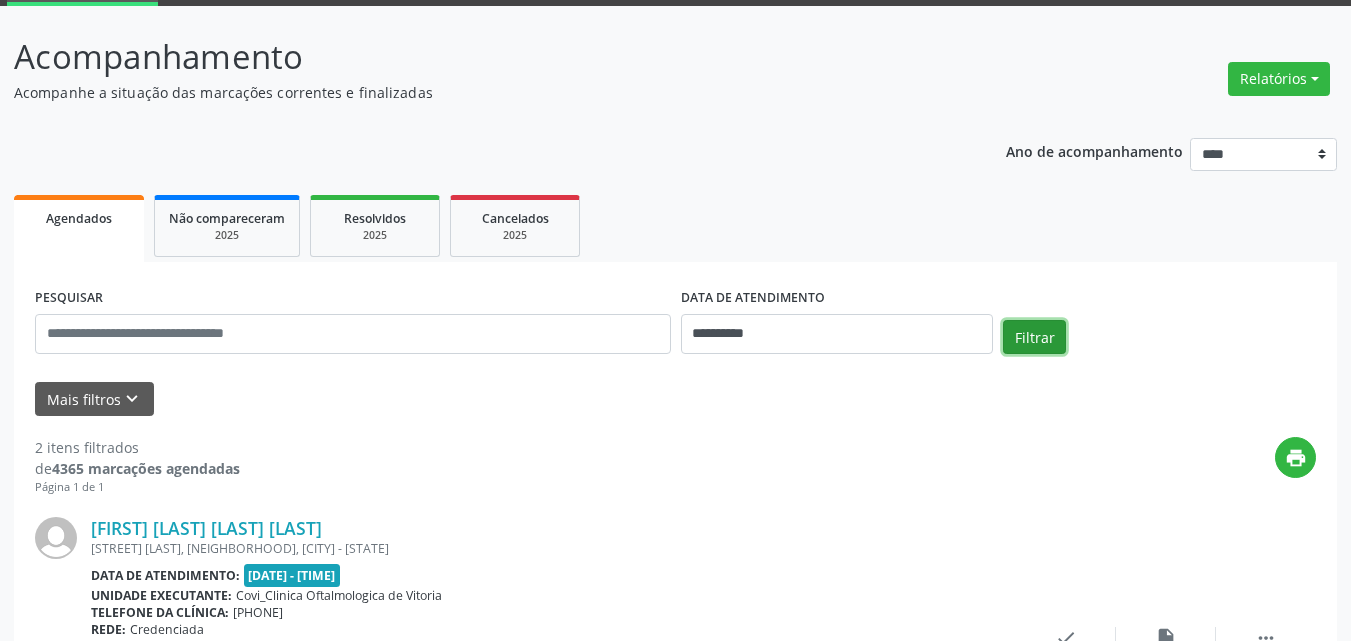 click on "Filtrar" at bounding box center [1034, 337] 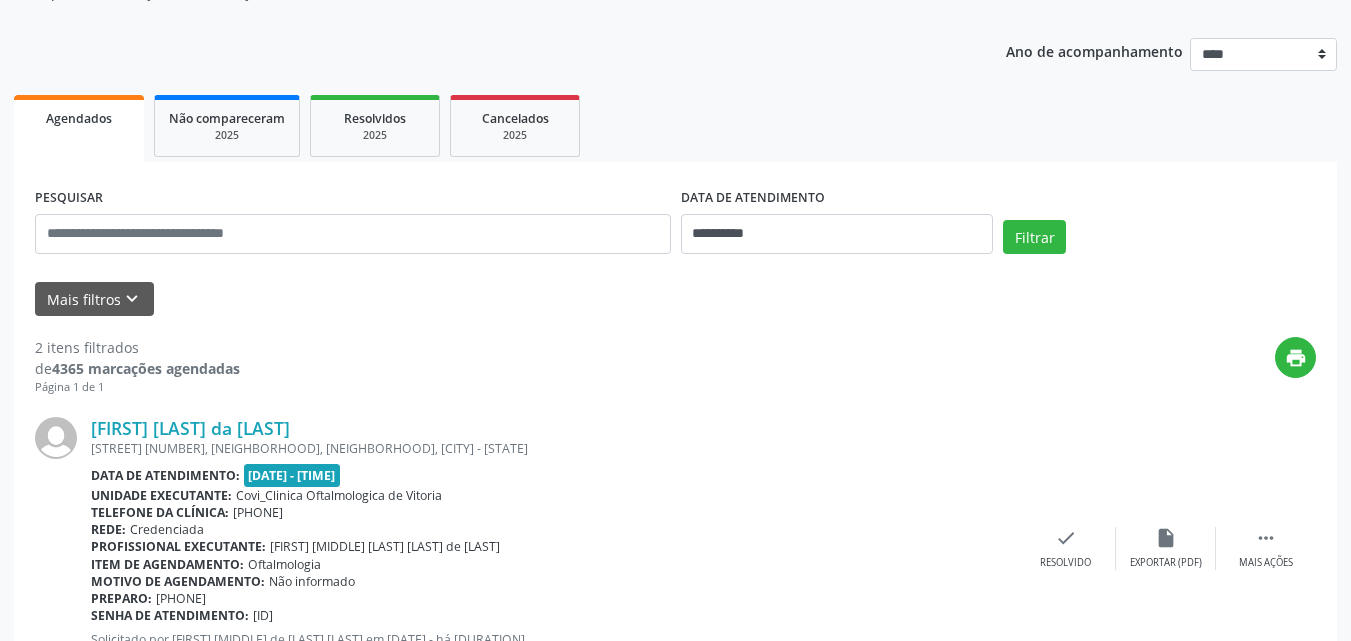 scroll, scrollTop: 0, scrollLeft: 0, axis: both 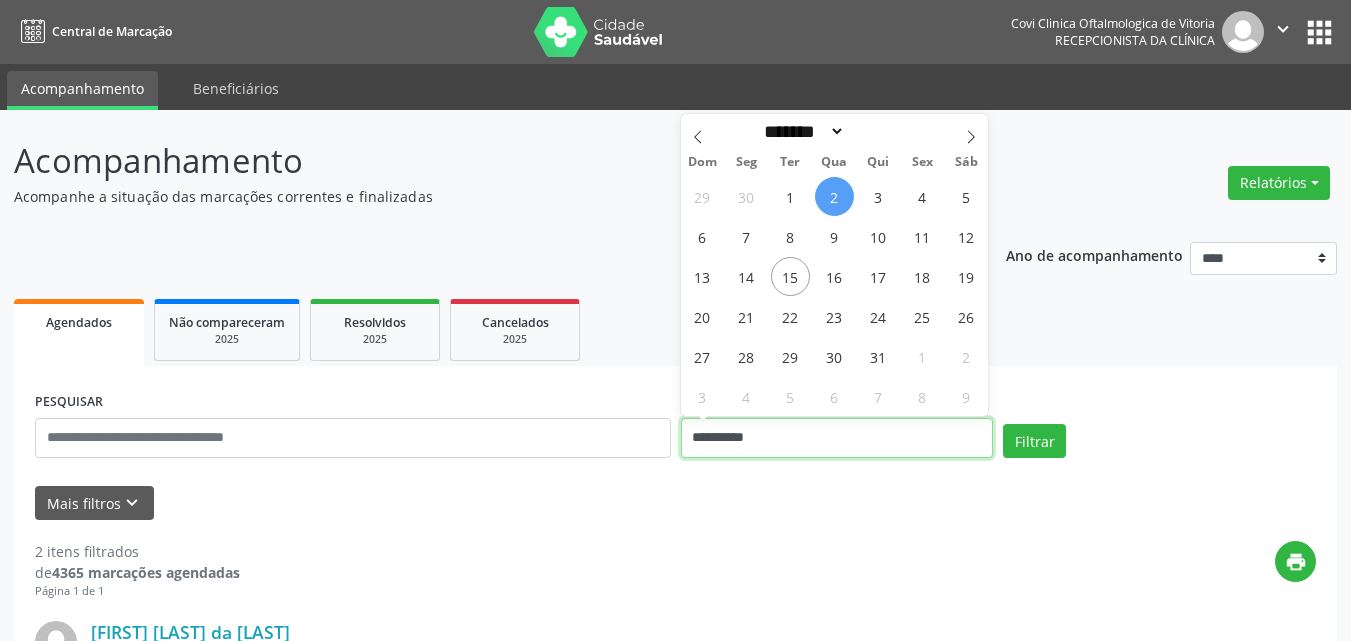 click on "**********" at bounding box center (837, 438) 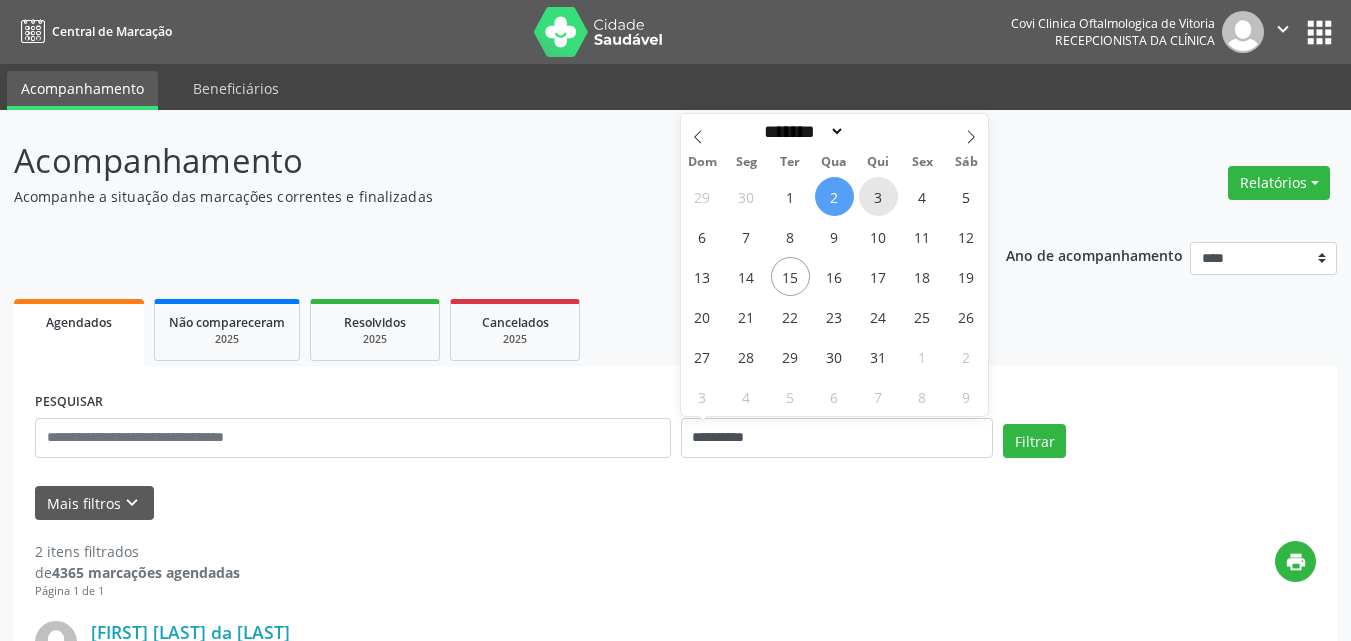 click on "3" at bounding box center [878, 196] 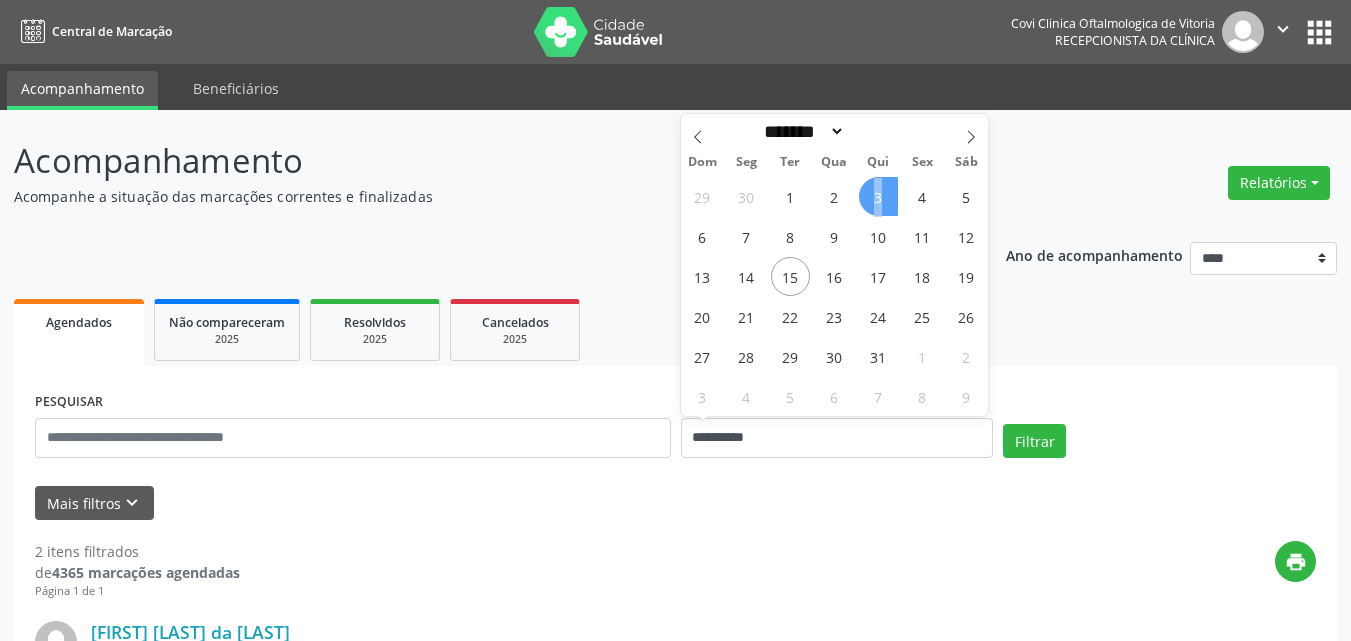 click on "3" at bounding box center [878, 196] 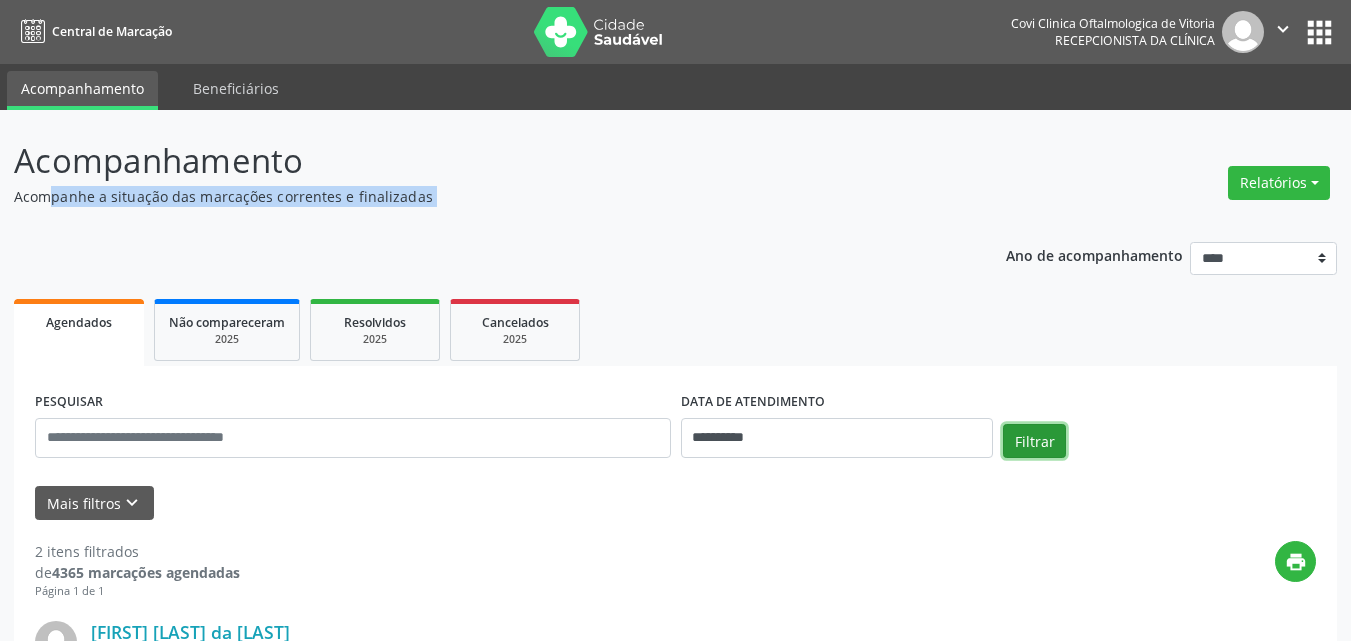 click on "Filtrar" at bounding box center [1034, 441] 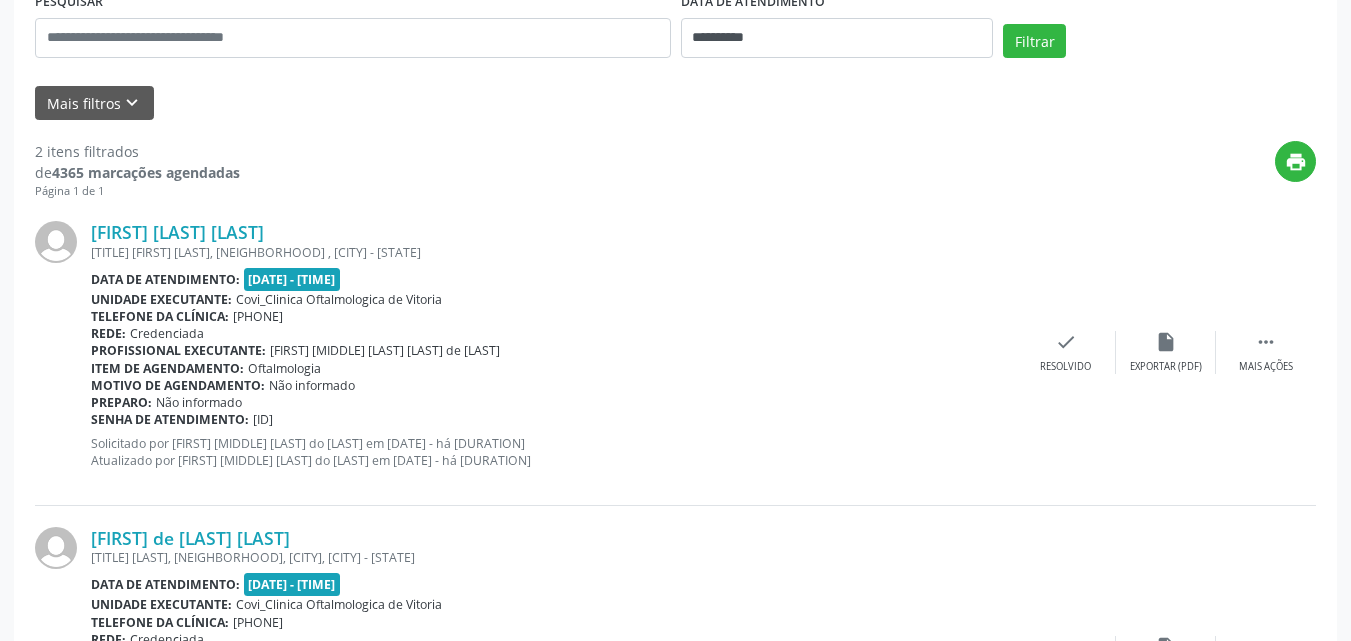 scroll, scrollTop: 604, scrollLeft: 0, axis: vertical 